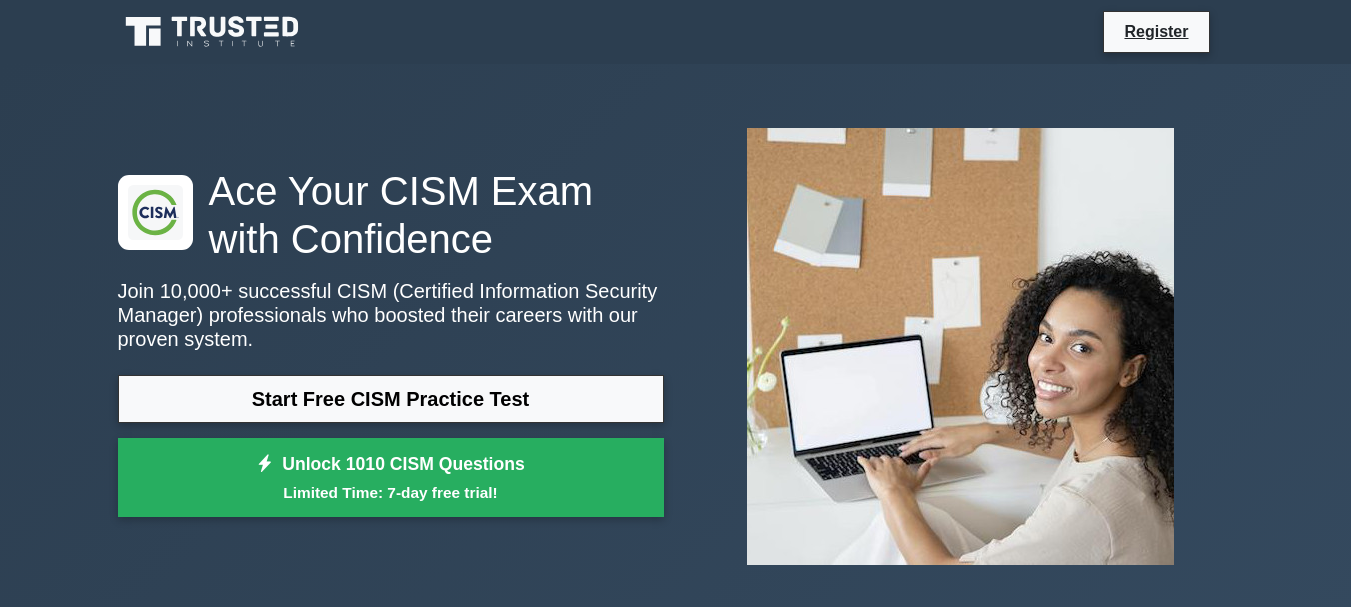 scroll, scrollTop: 0, scrollLeft: 0, axis: both 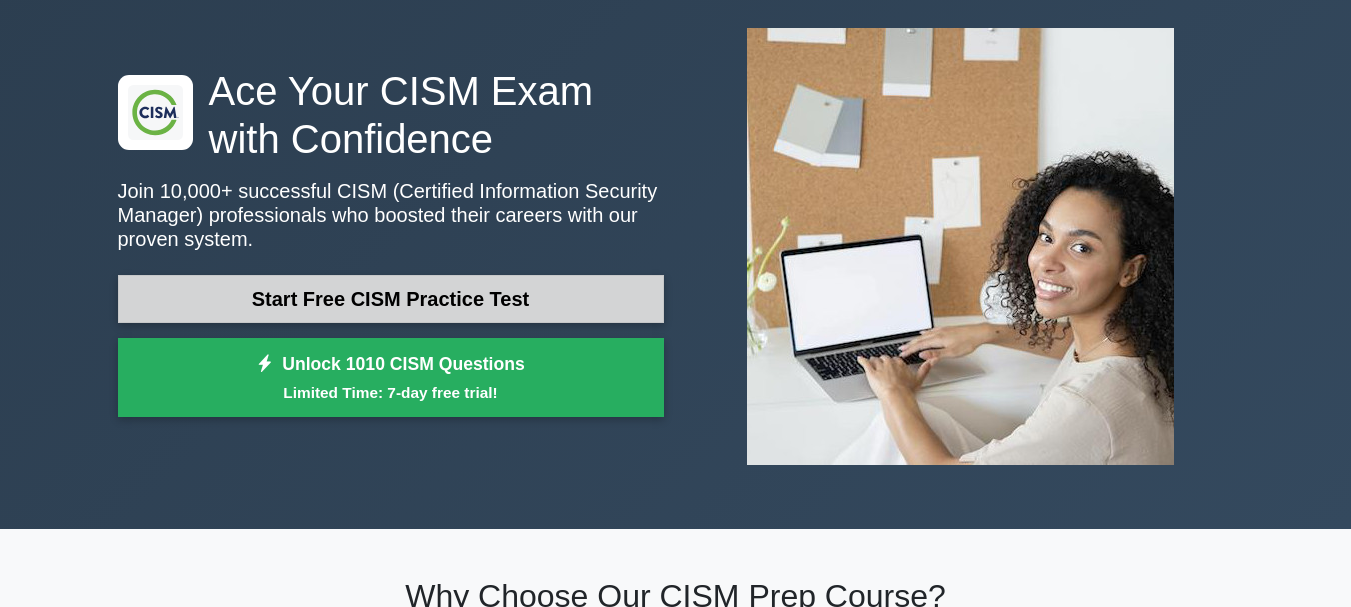 click on "Start Free CISM Practice Test" at bounding box center [391, 299] 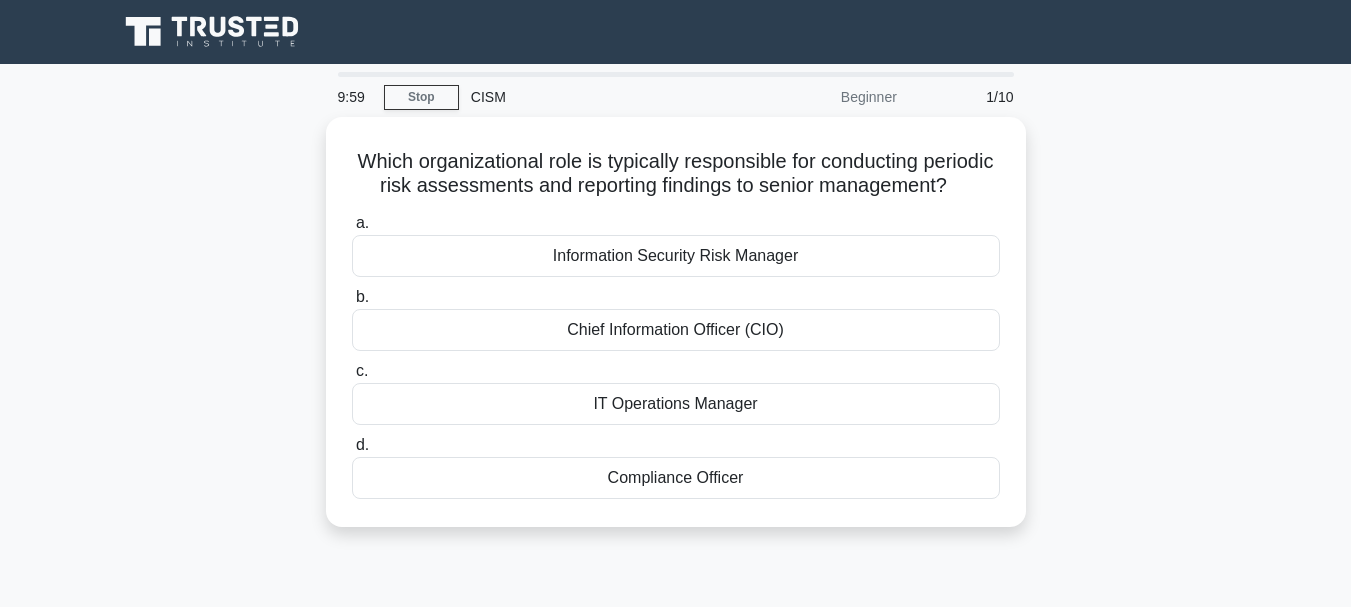 scroll, scrollTop: 0, scrollLeft: 0, axis: both 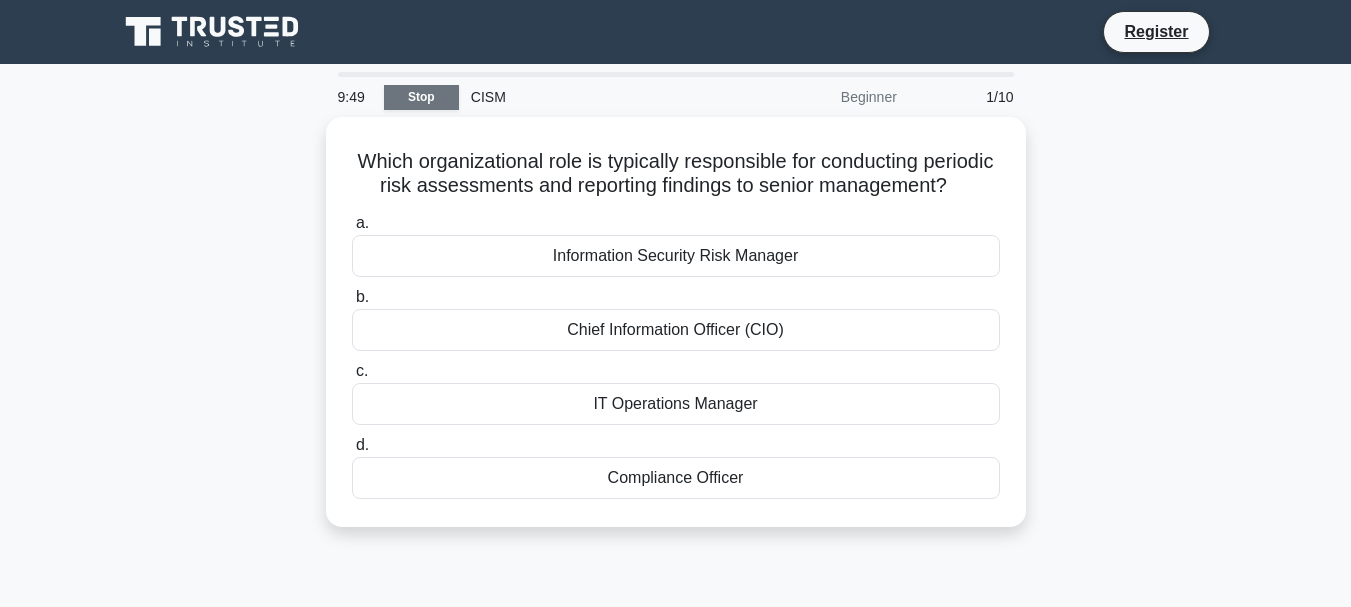 click on "Stop" at bounding box center (421, 97) 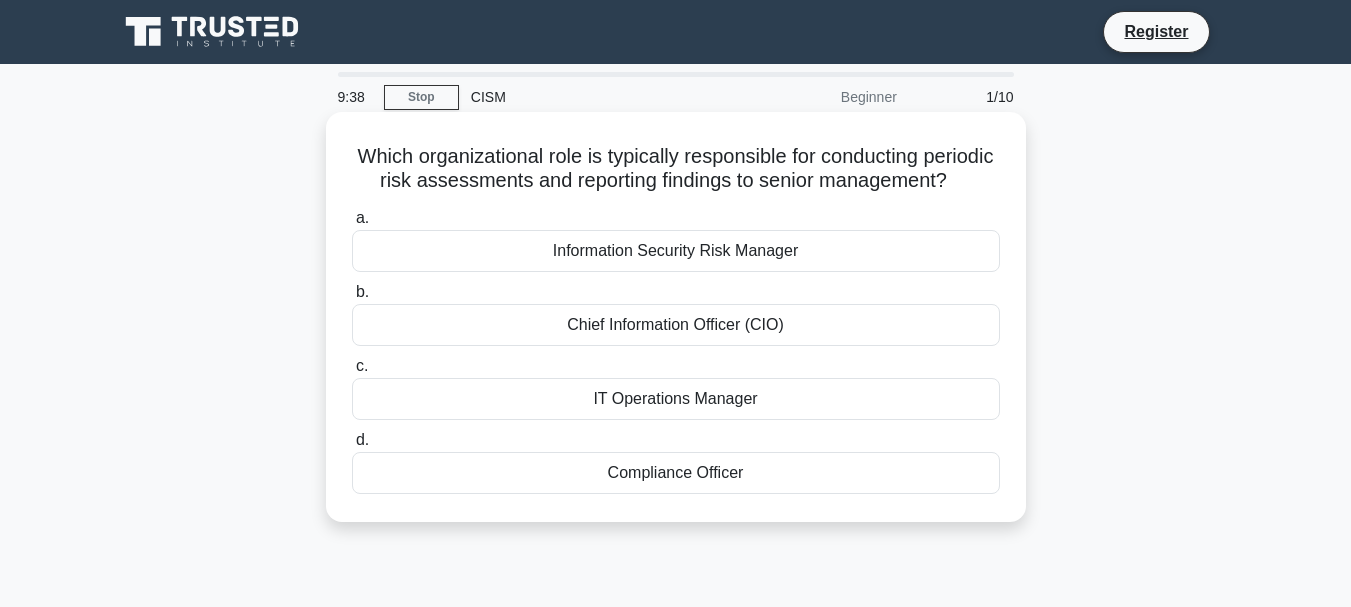 click on "Information Security Risk Manager" at bounding box center [676, 251] 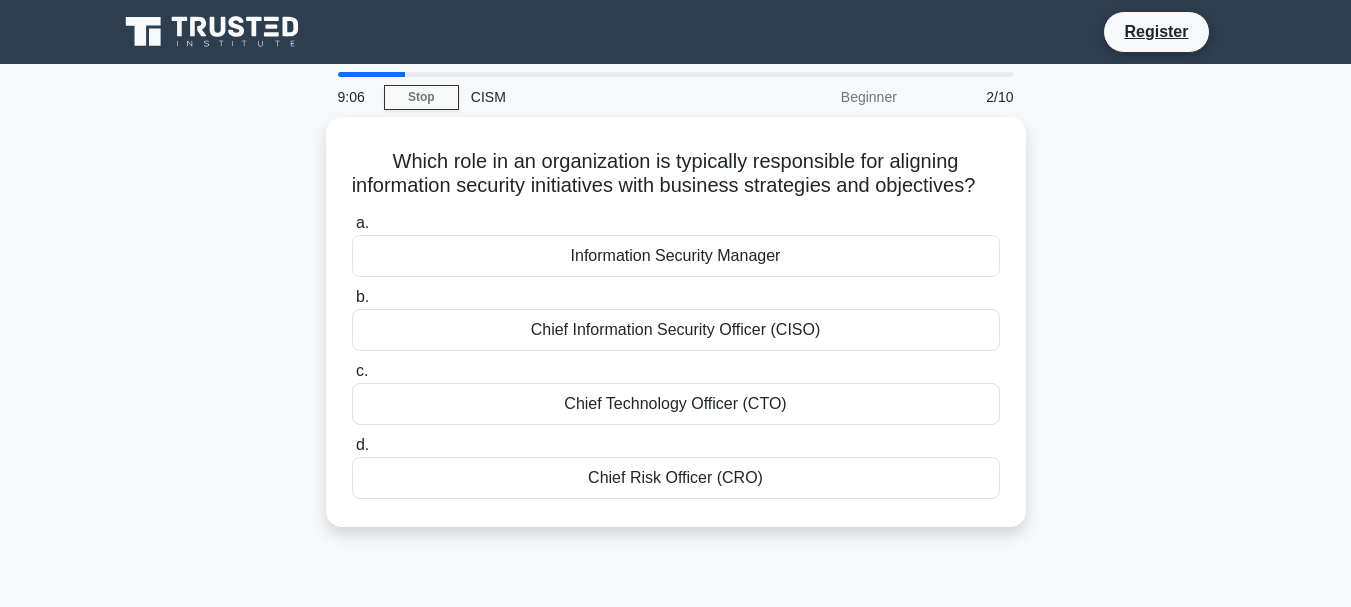 click on "Information Security Manager" at bounding box center [676, 256] 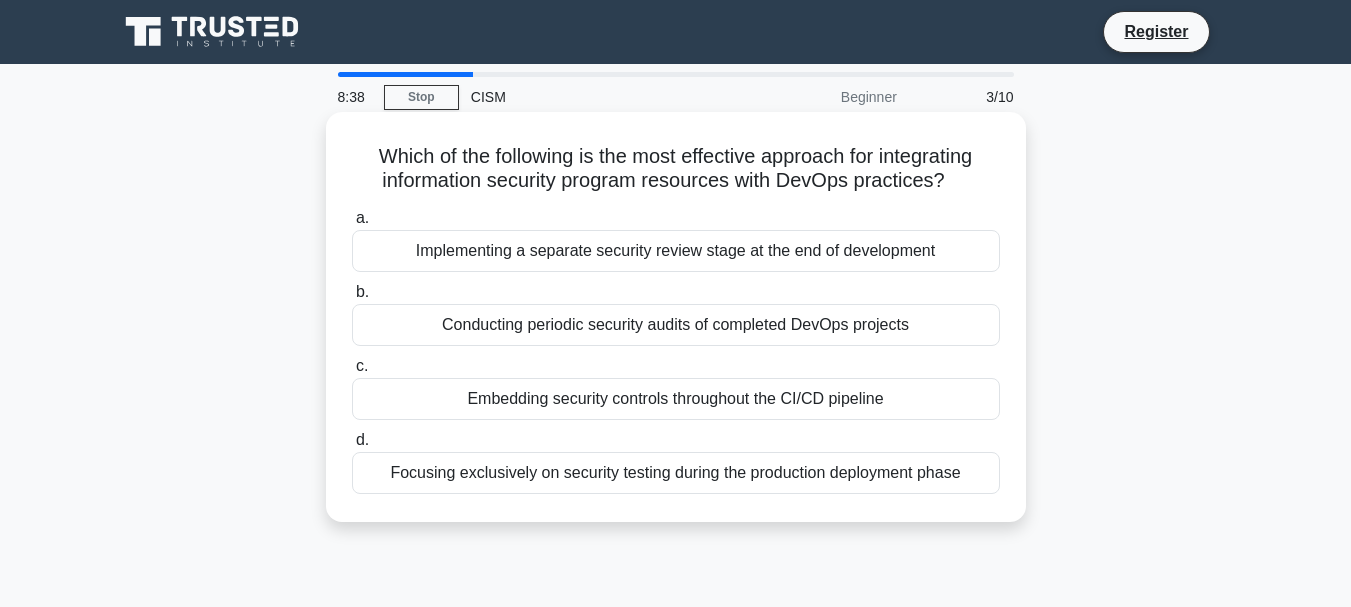click on "Conducting periodic security audits of completed DevOps projects" at bounding box center (676, 325) 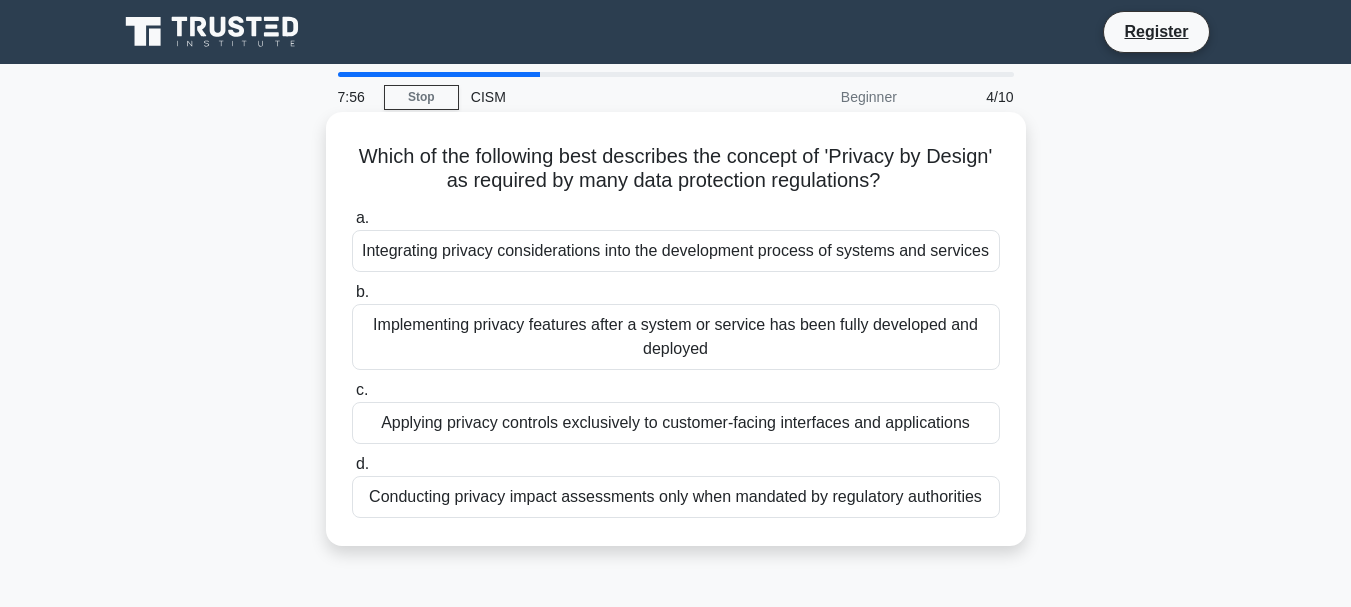 click on "Integrating privacy considerations into the development process of systems and services" at bounding box center [676, 251] 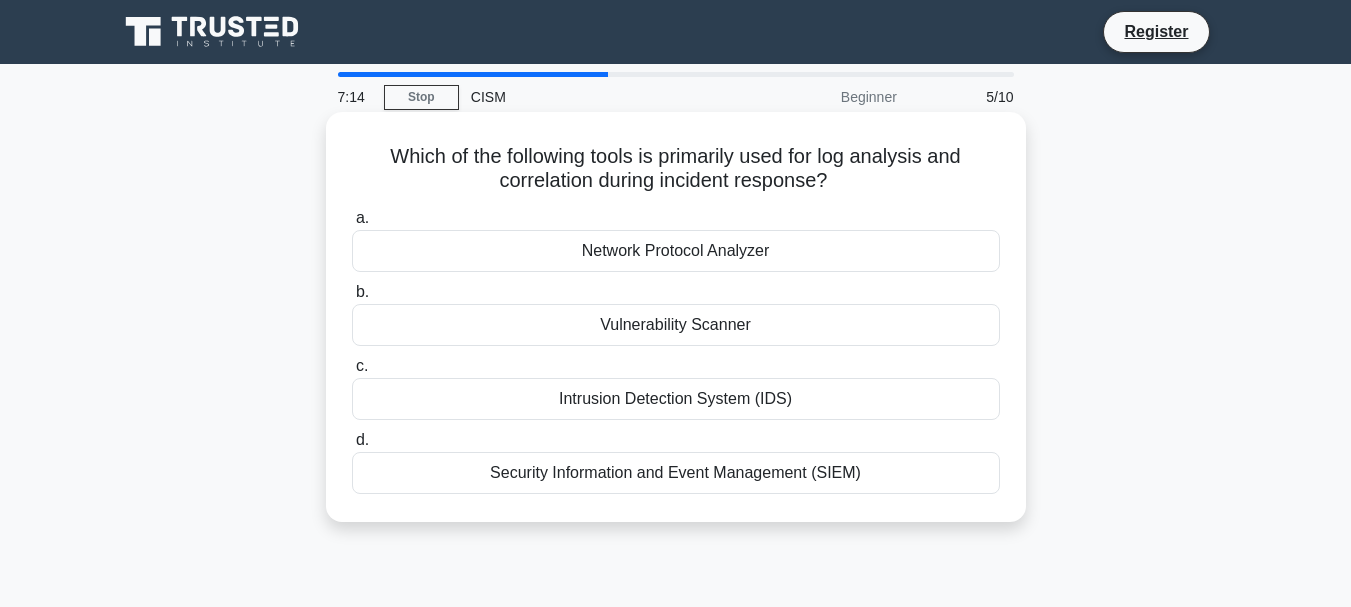 click on "Security Information and Event Management (SIEM)" at bounding box center (676, 473) 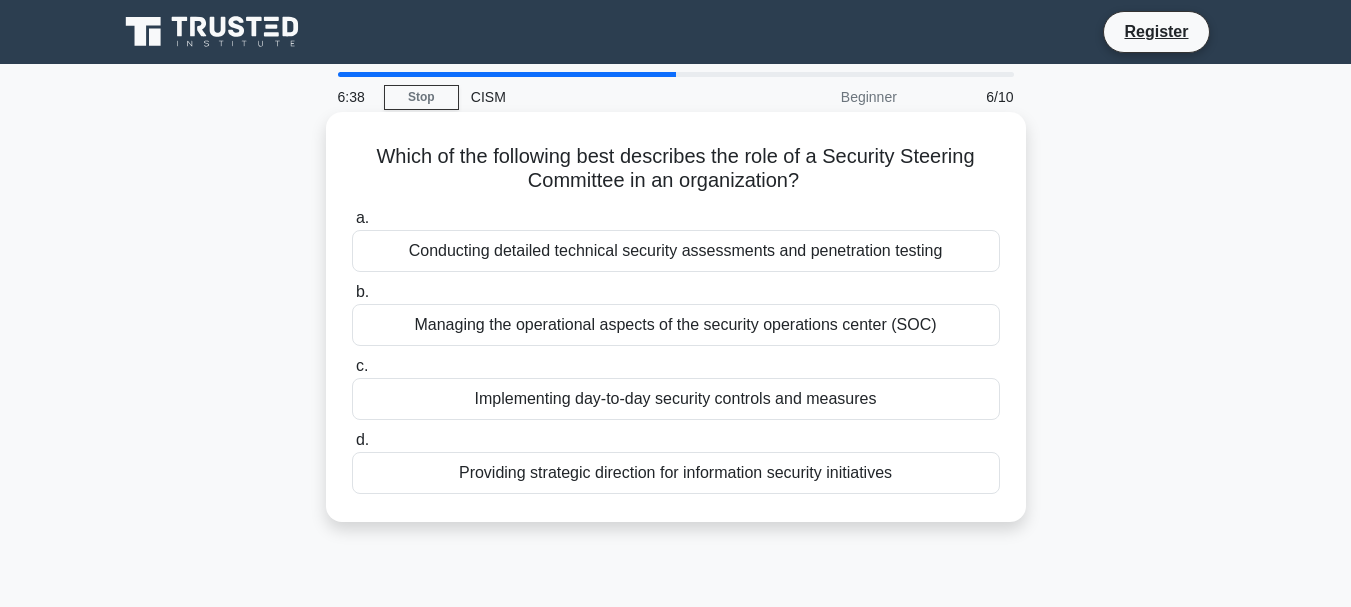click on "Managing the operational aspects of the security operations center (SOC)" at bounding box center (676, 325) 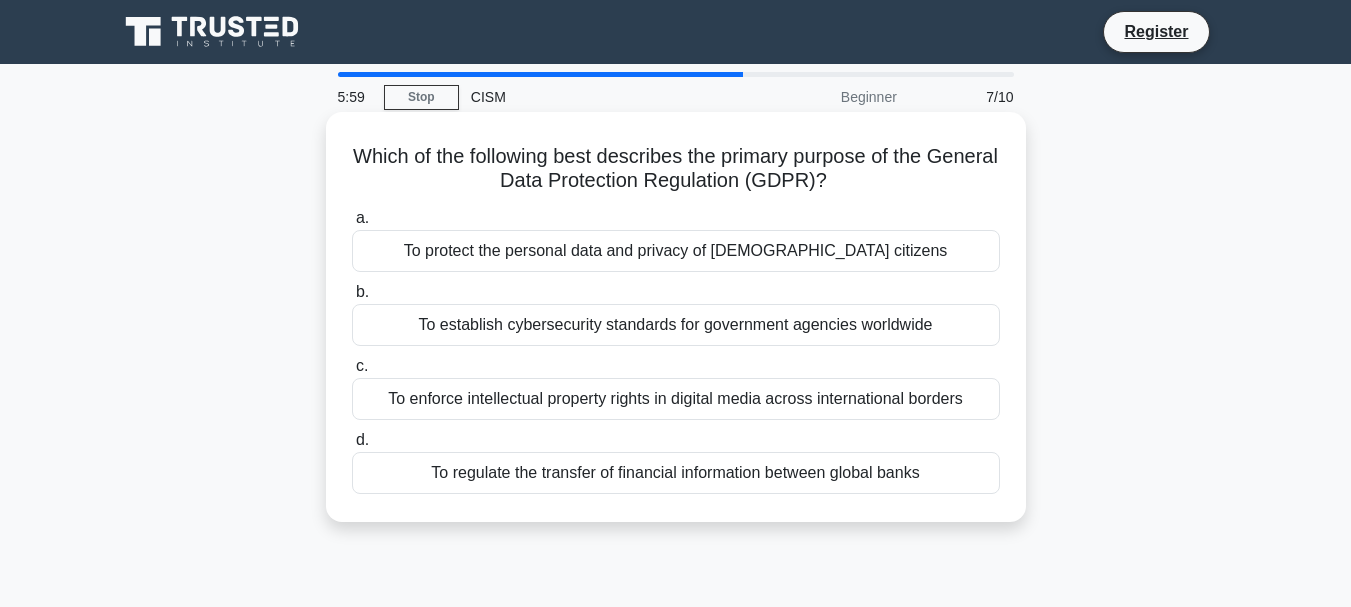 click on "To establish cybersecurity standards for government agencies worldwide" at bounding box center (676, 325) 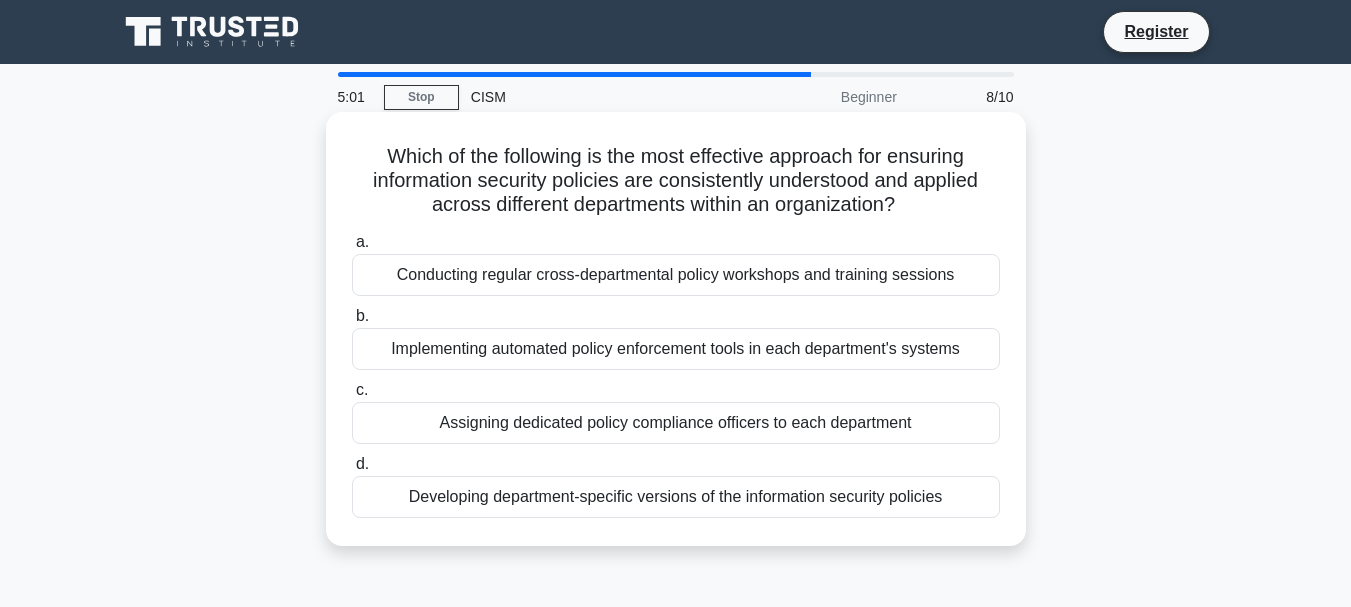 click on "Developing department-specific versions of the information security policies" at bounding box center [676, 497] 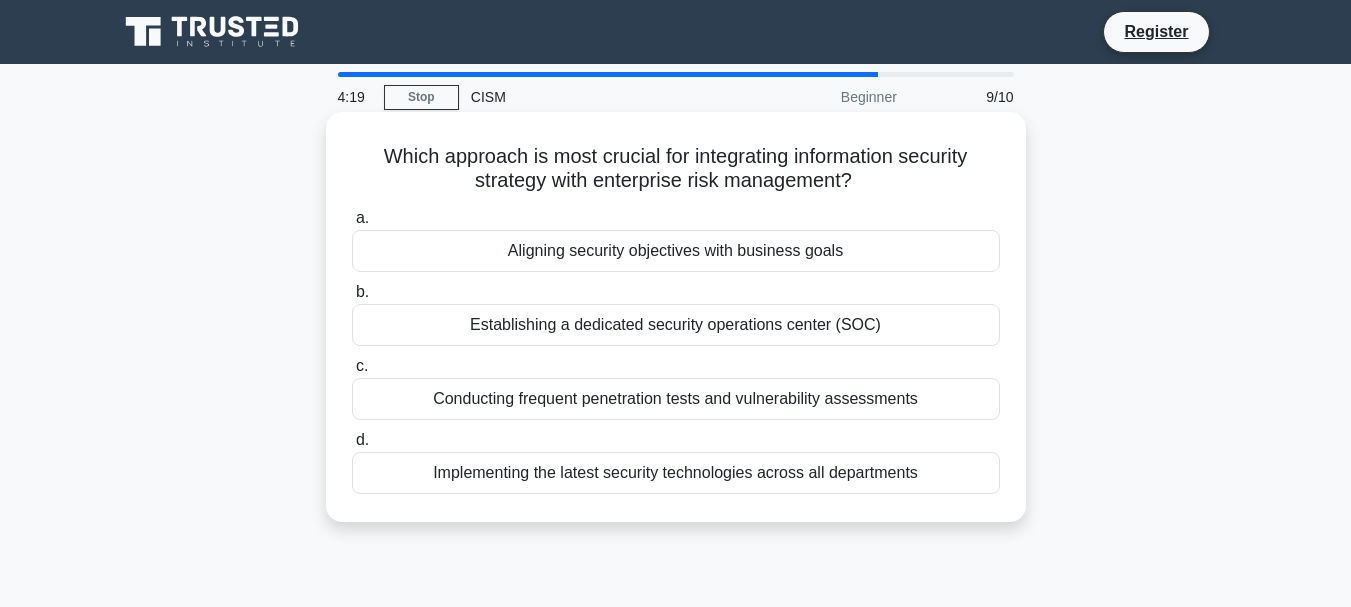 click on "Implementing the latest security technologies across all departments" at bounding box center [676, 473] 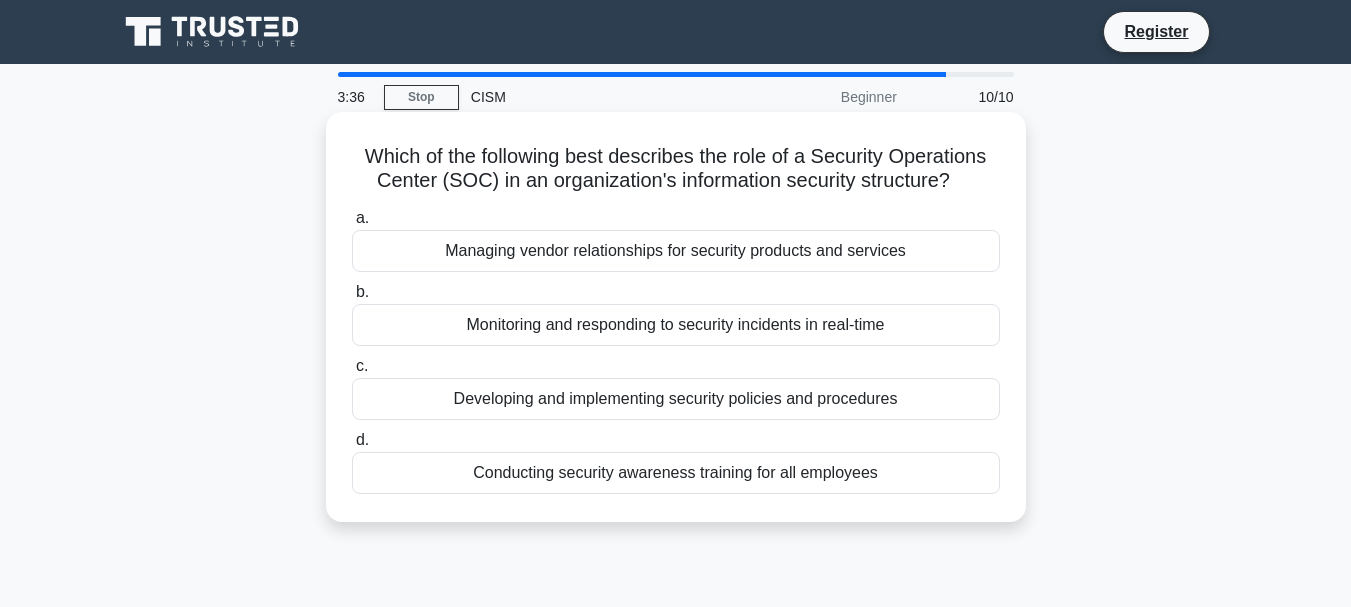click on "Monitoring and responding to security incidents in real-time" at bounding box center [676, 325] 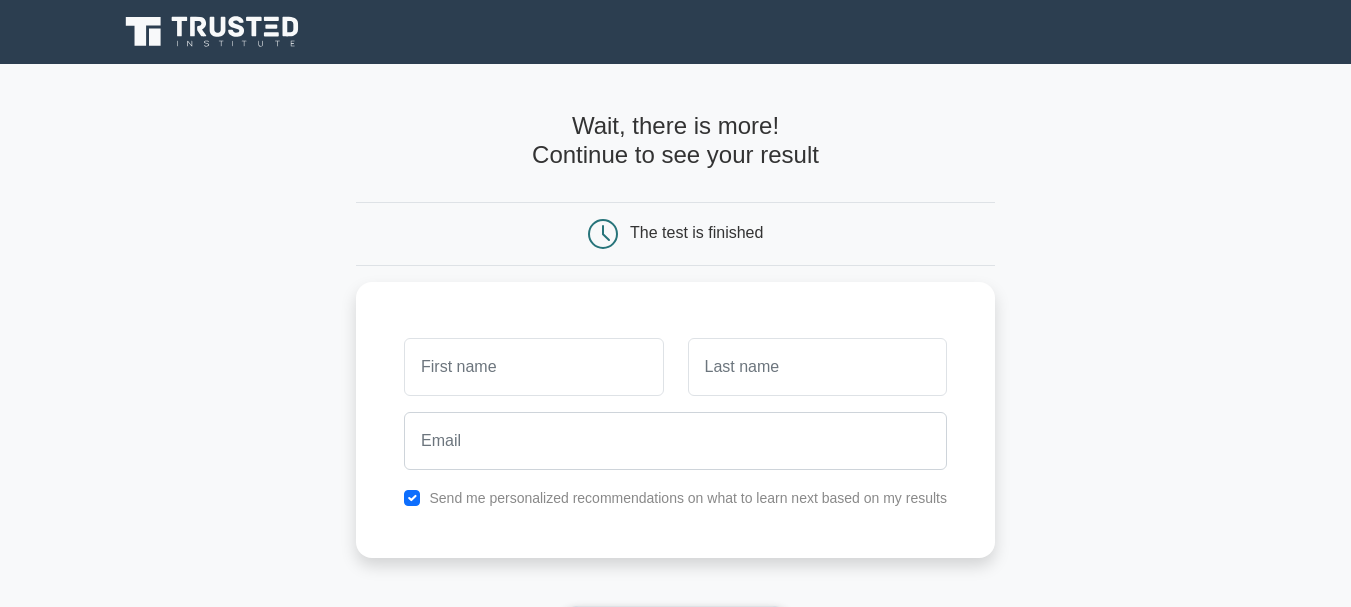 scroll, scrollTop: 0, scrollLeft: 0, axis: both 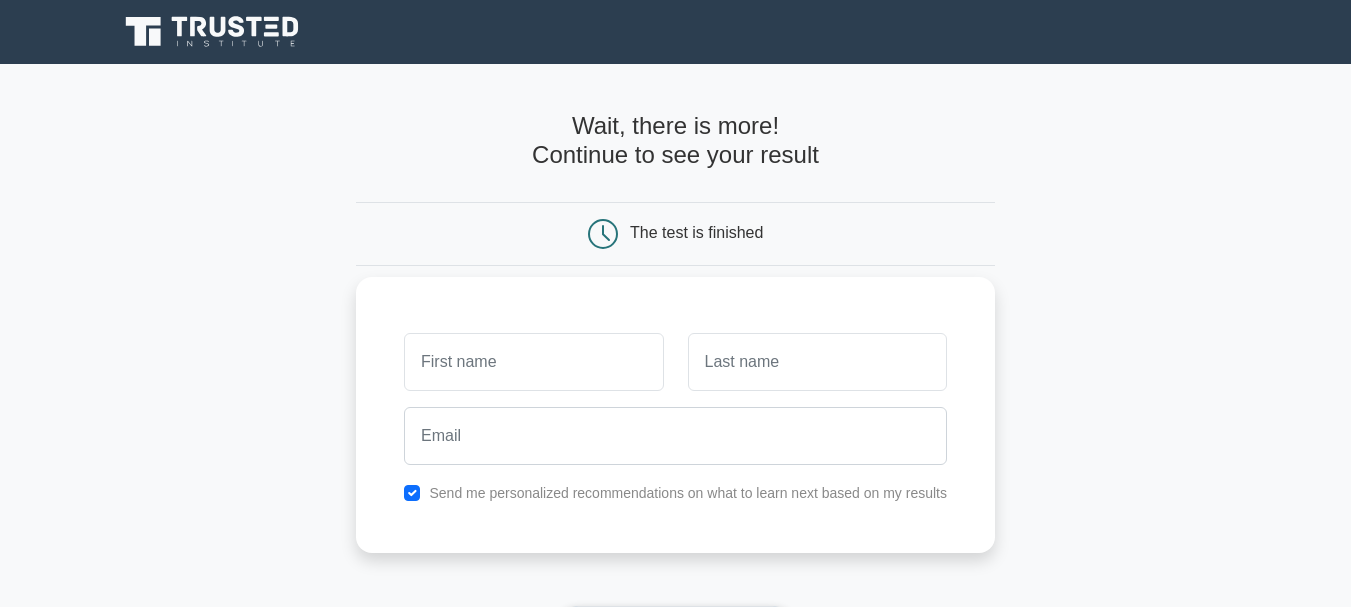 click at bounding box center [533, 362] 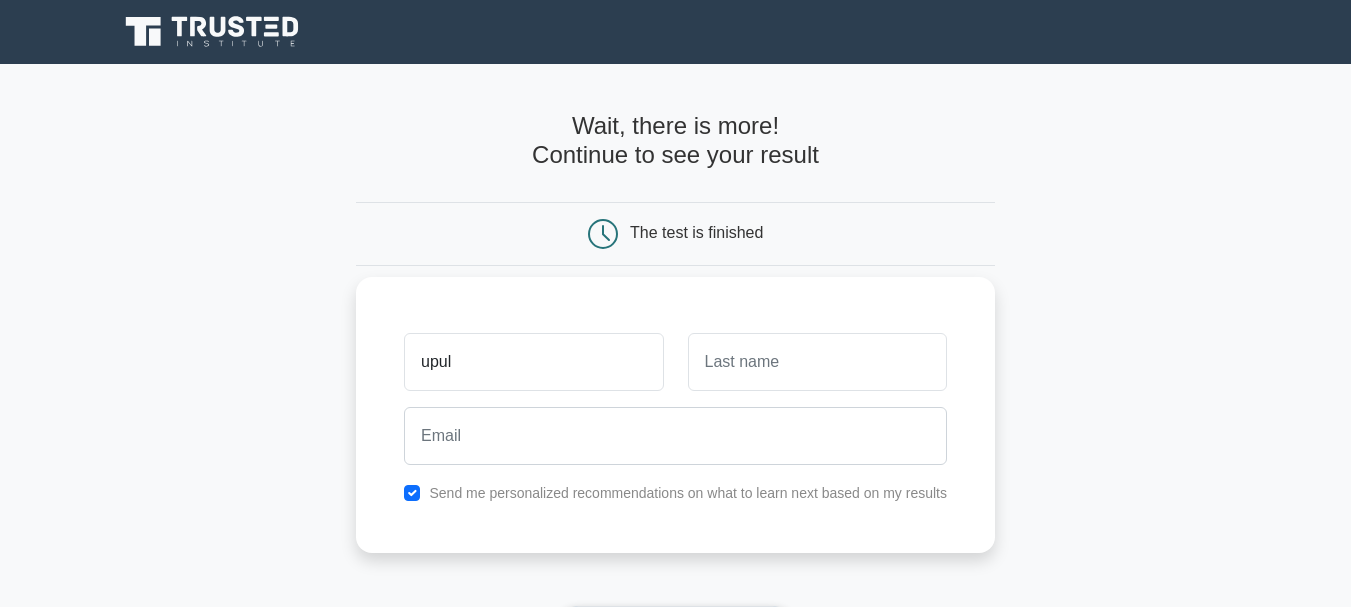 type on "upul" 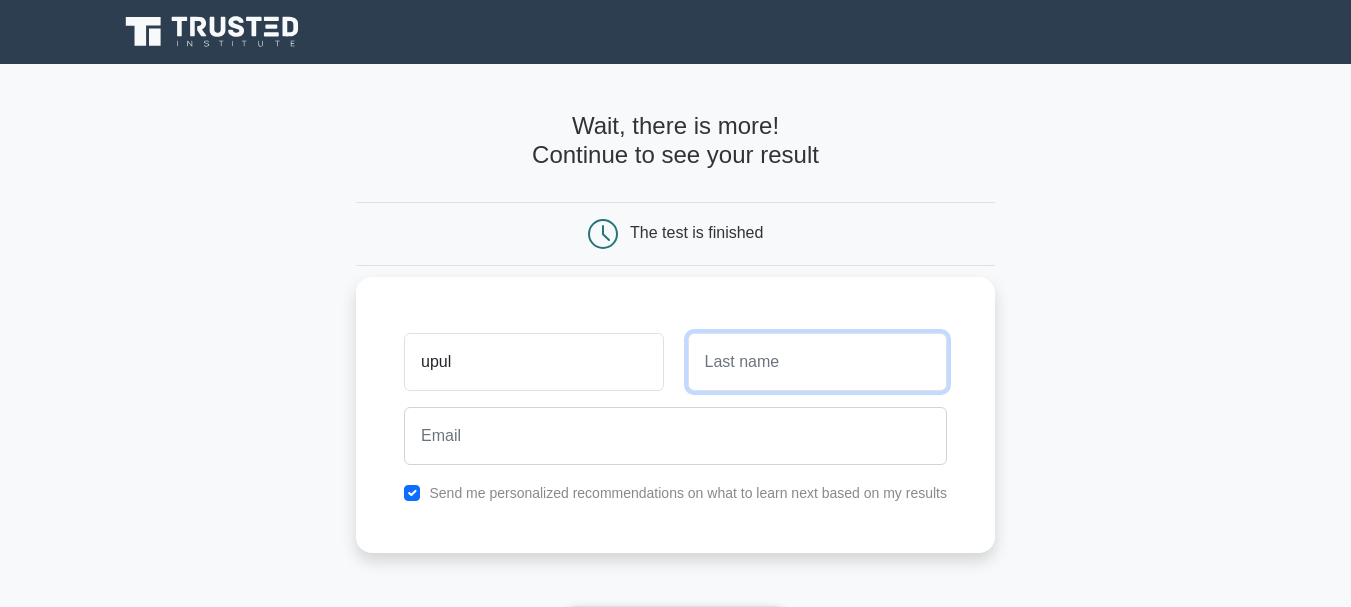 click at bounding box center (817, 362) 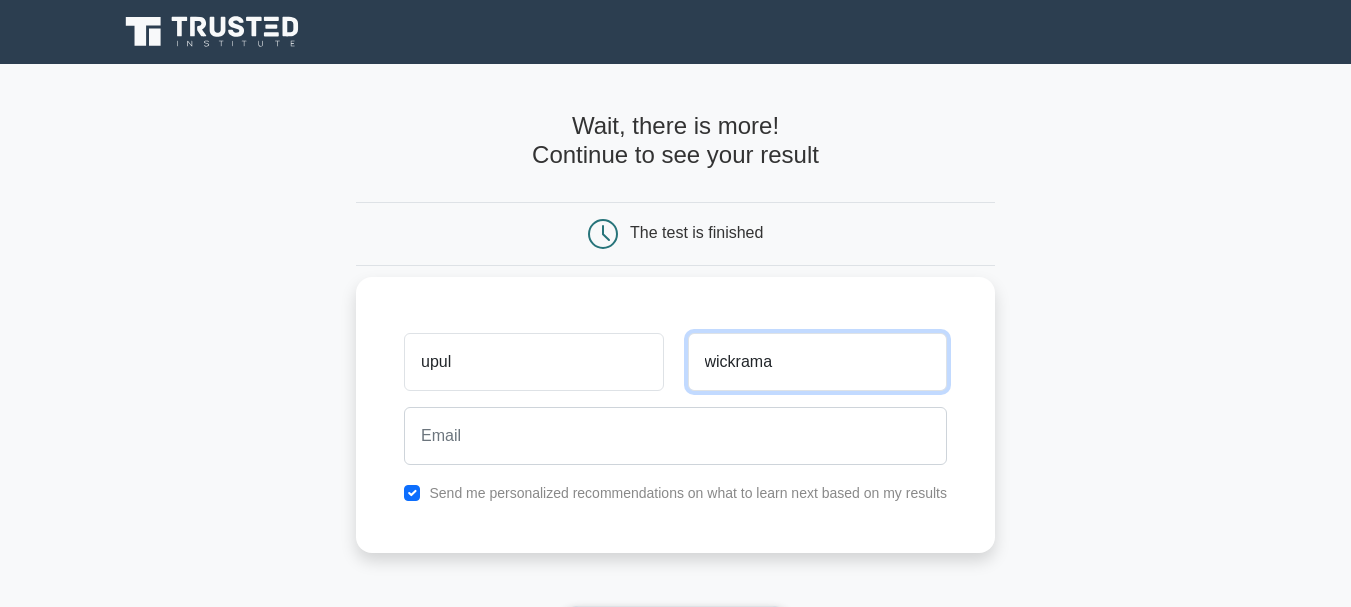 type on "wickrama" 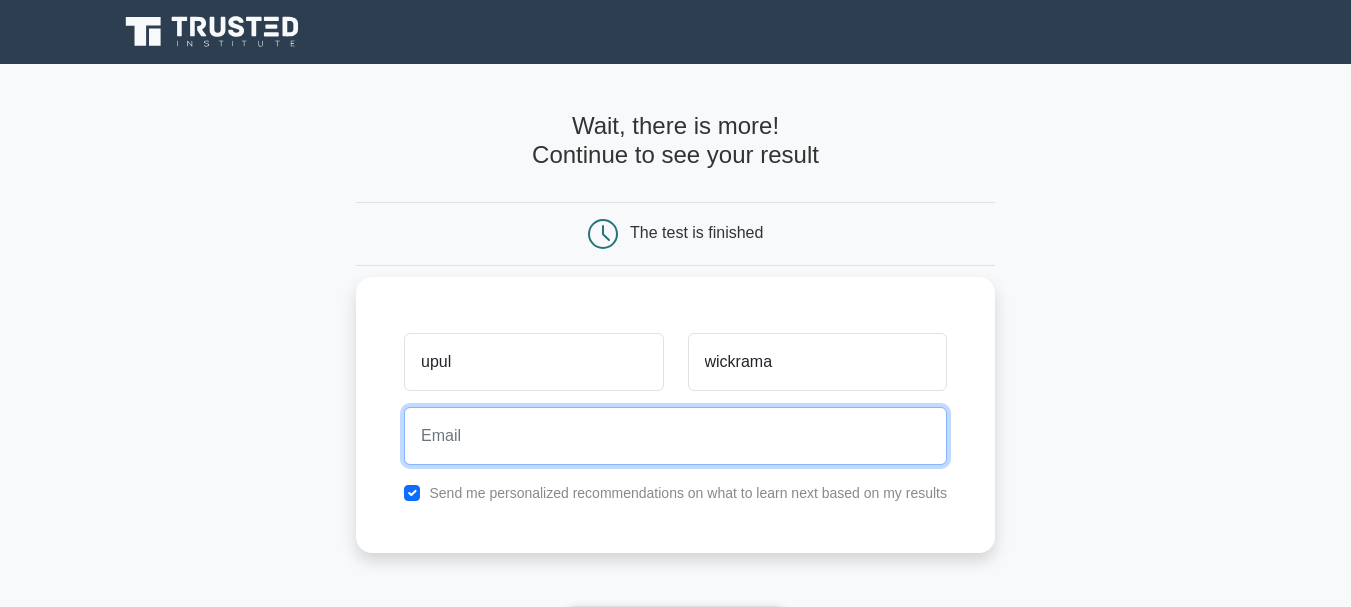 click at bounding box center [675, 436] 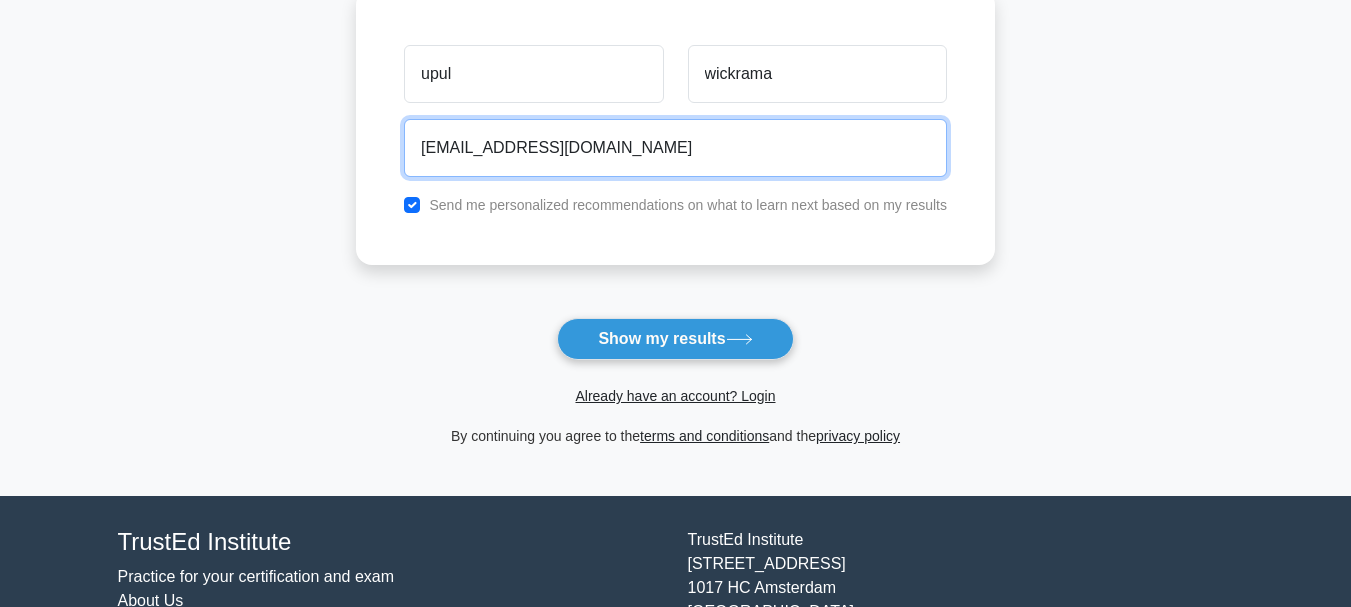 scroll, scrollTop: 300, scrollLeft: 0, axis: vertical 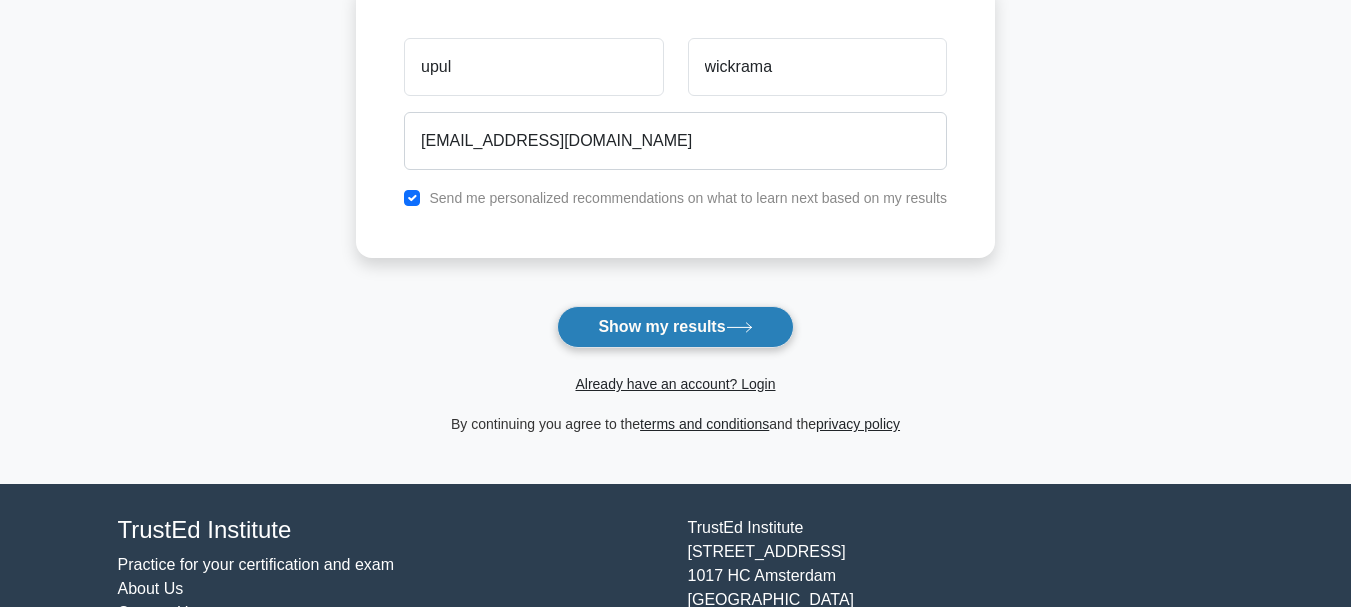 click on "Show my results" at bounding box center [675, 327] 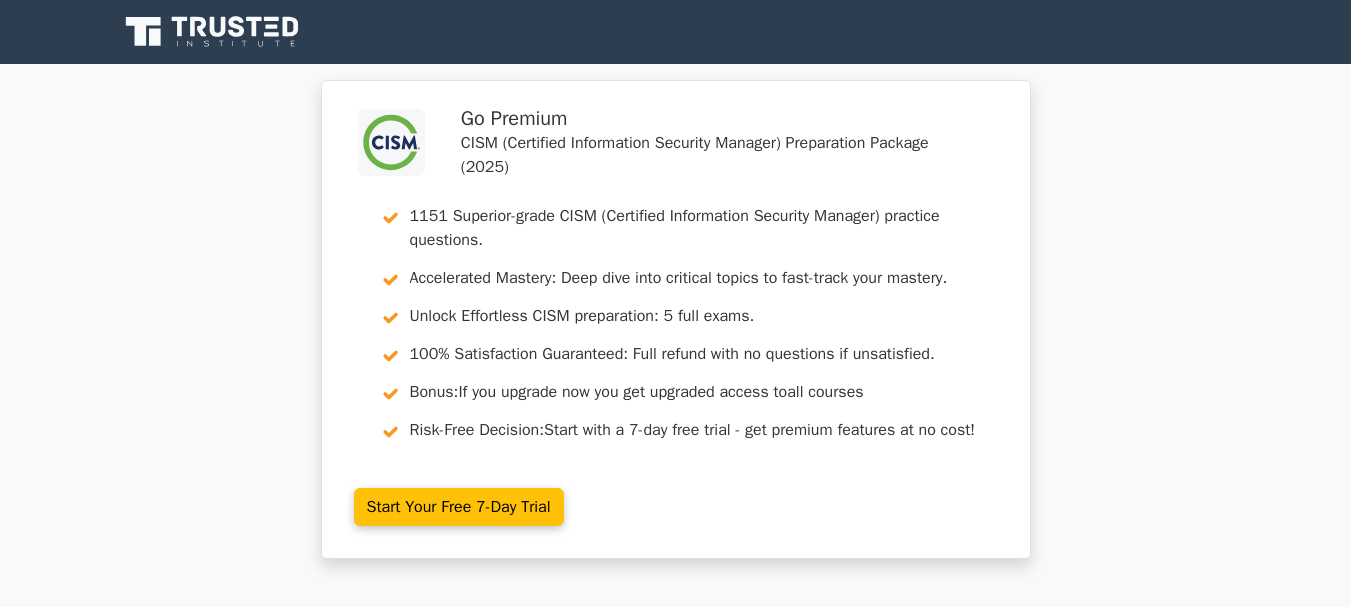 scroll, scrollTop: 0, scrollLeft: 0, axis: both 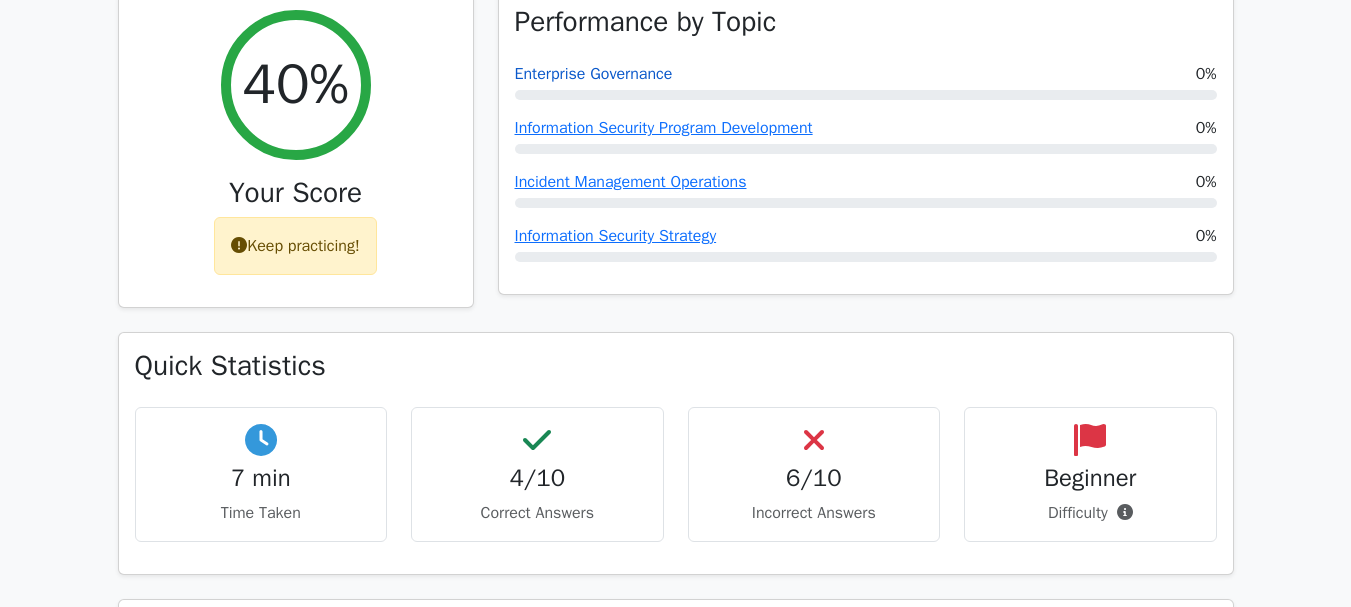 click on "Enterprise Governance" at bounding box center [594, 74] 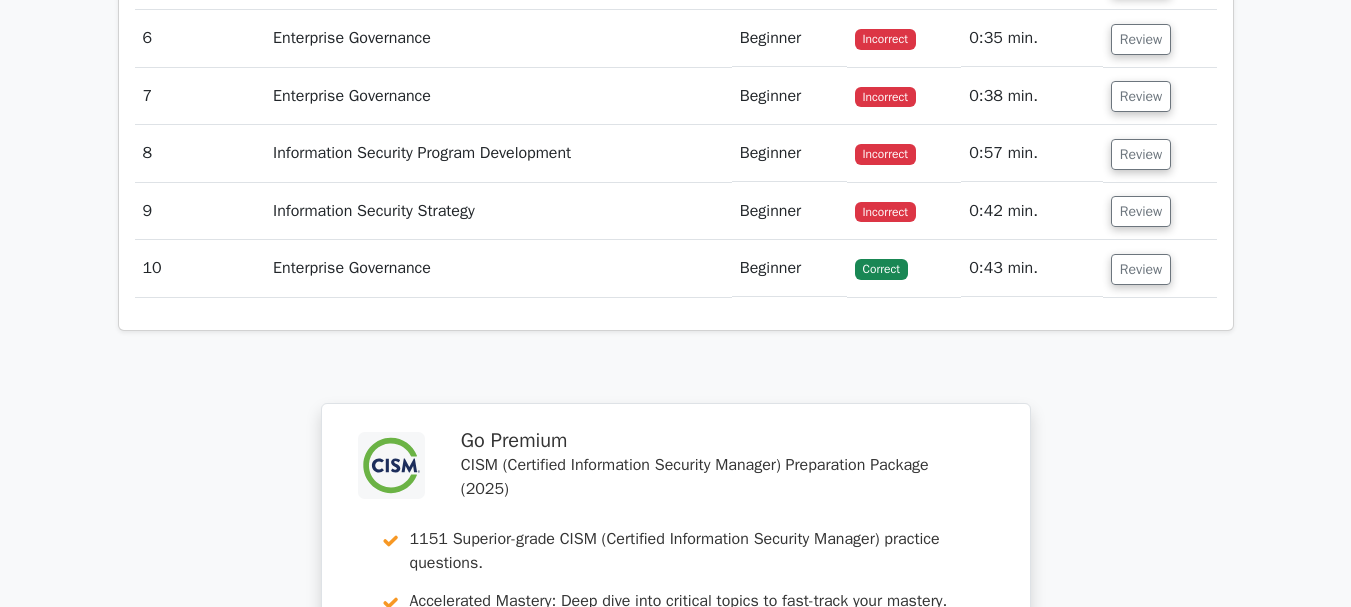 scroll, scrollTop: 2479, scrollLeft: 0, axis: vertical 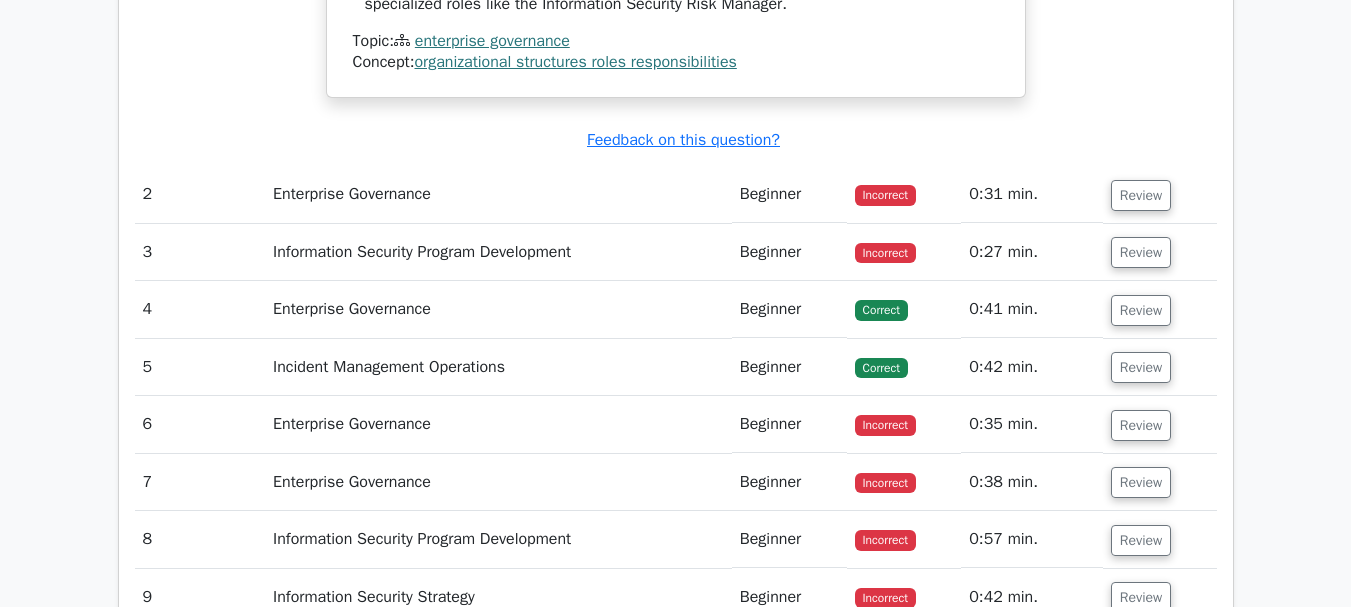 click on "Enterprise Governance" at bounding box center [498, 194] 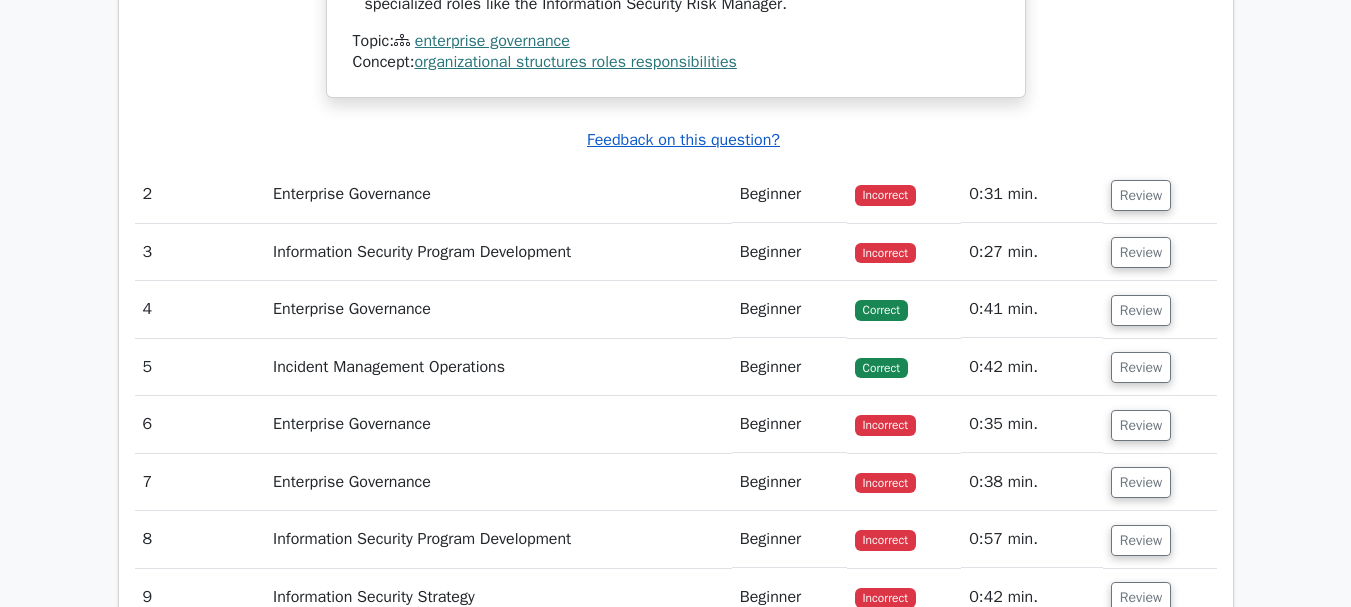 click on "Feedback on this question?" at bounding box center (683, 140) 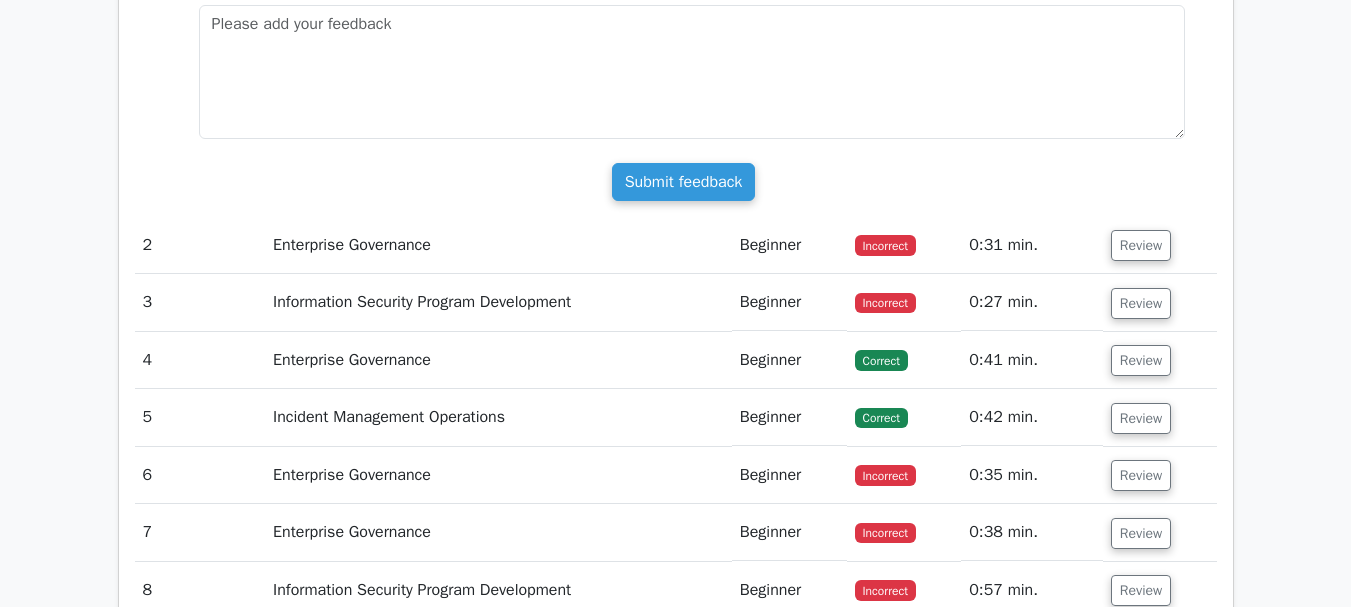 scroll, scrollTop: 2679, scrollLeft: 0, axis: vertical 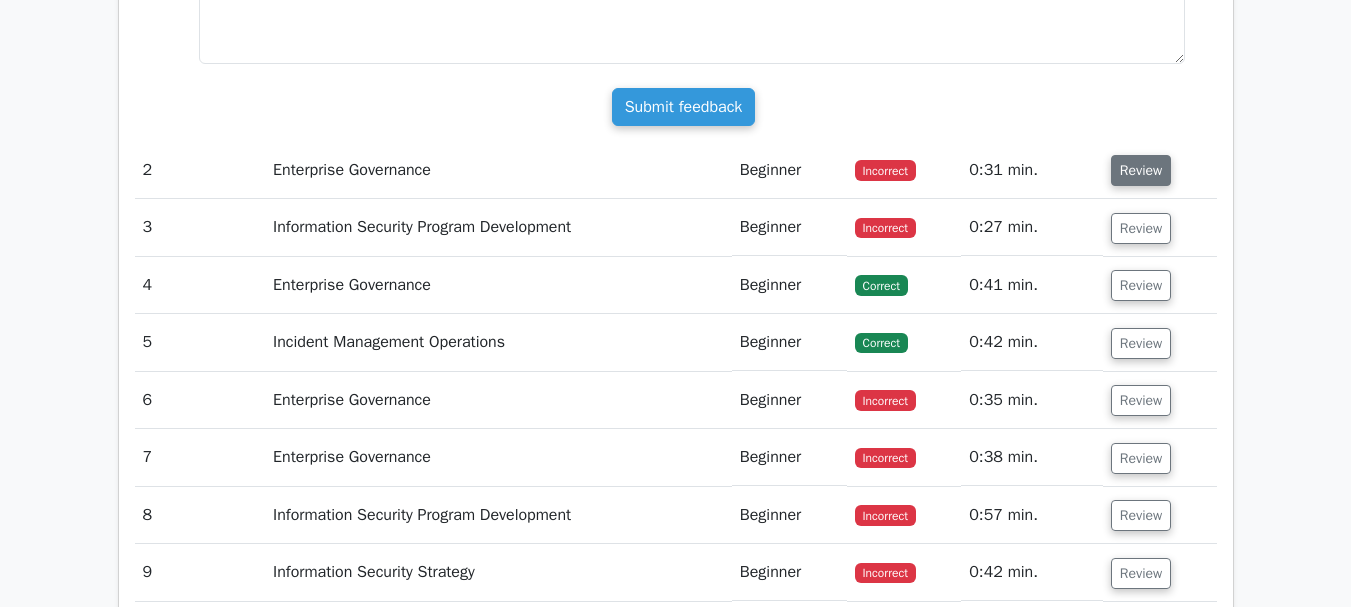 click on "Review" at bounding box center [1141, 170] 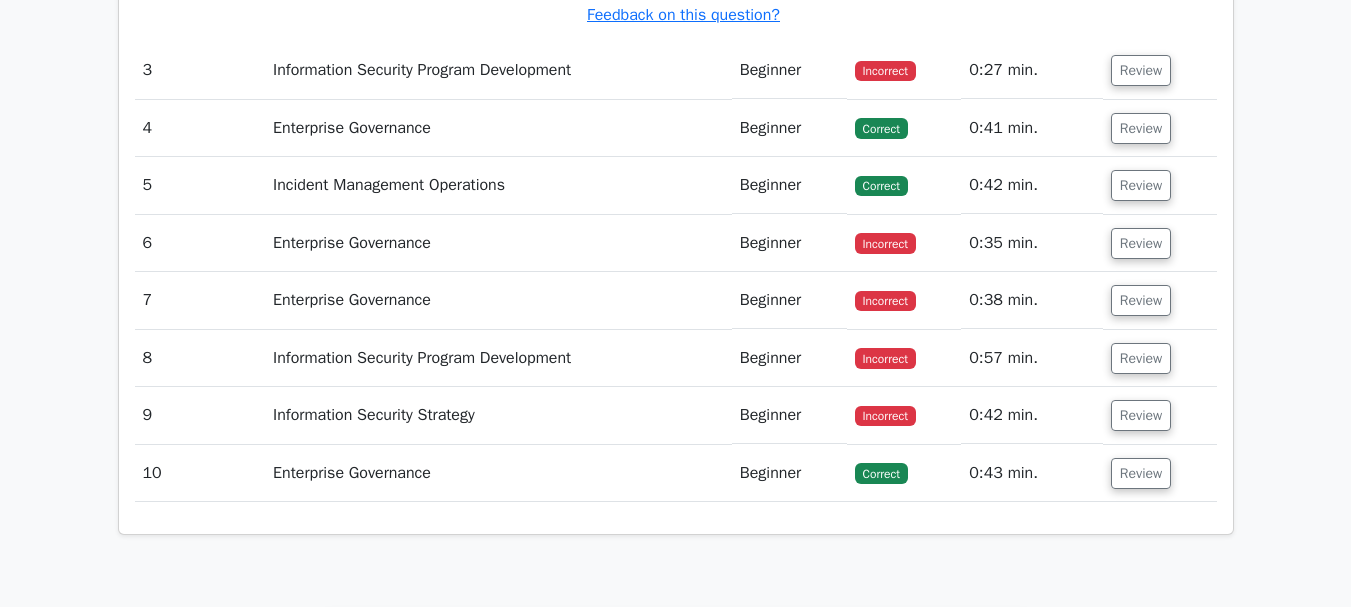 scroll, scrollTop: 3879, scrollLeft: 0, axis: vertical 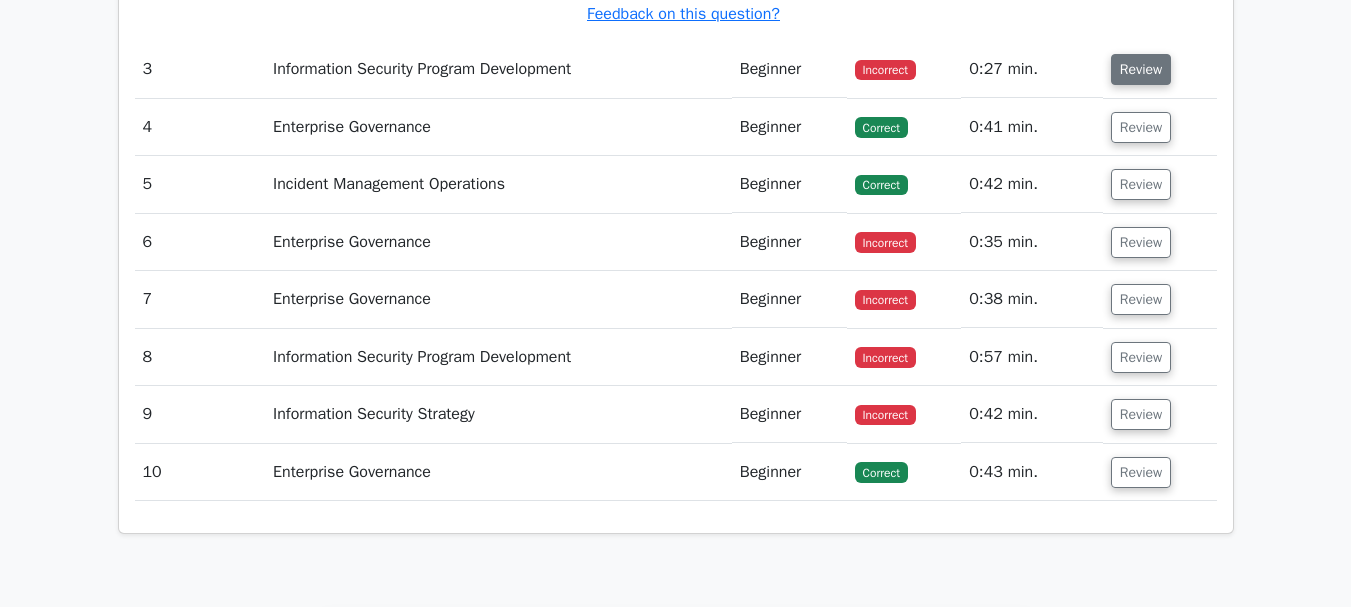 click on "Review" at bounding box center [1141, 69] 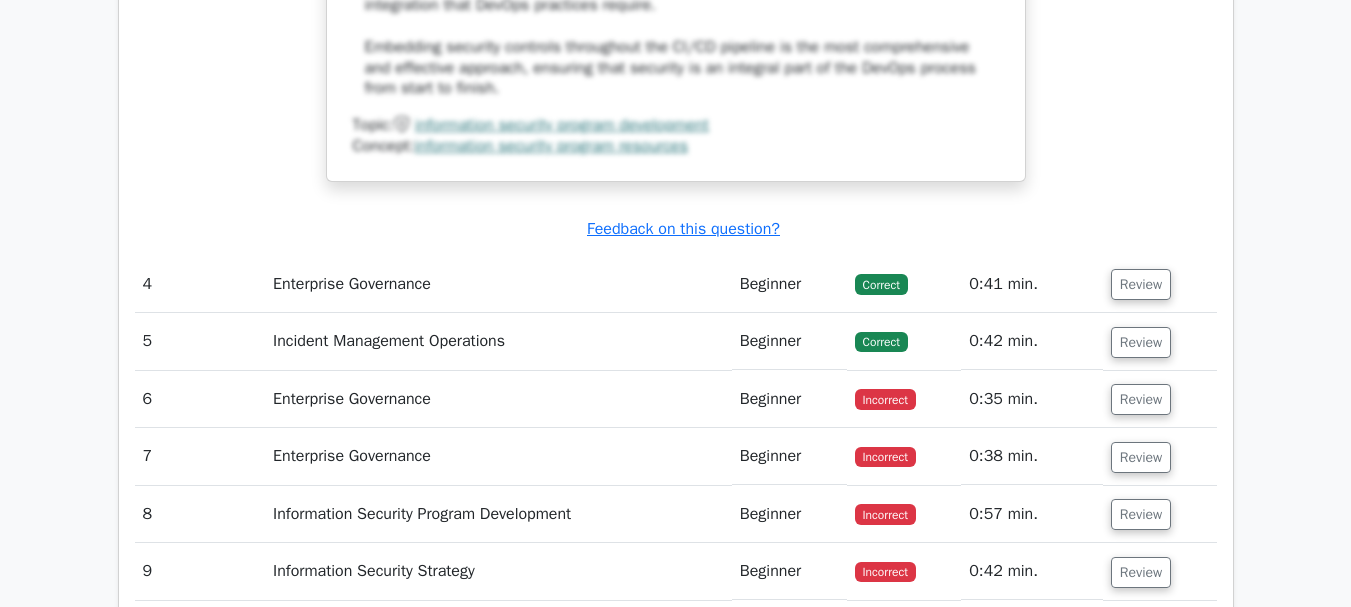 scroll, scrollTop: 4979, scrollLeft: 0, axis: vertical 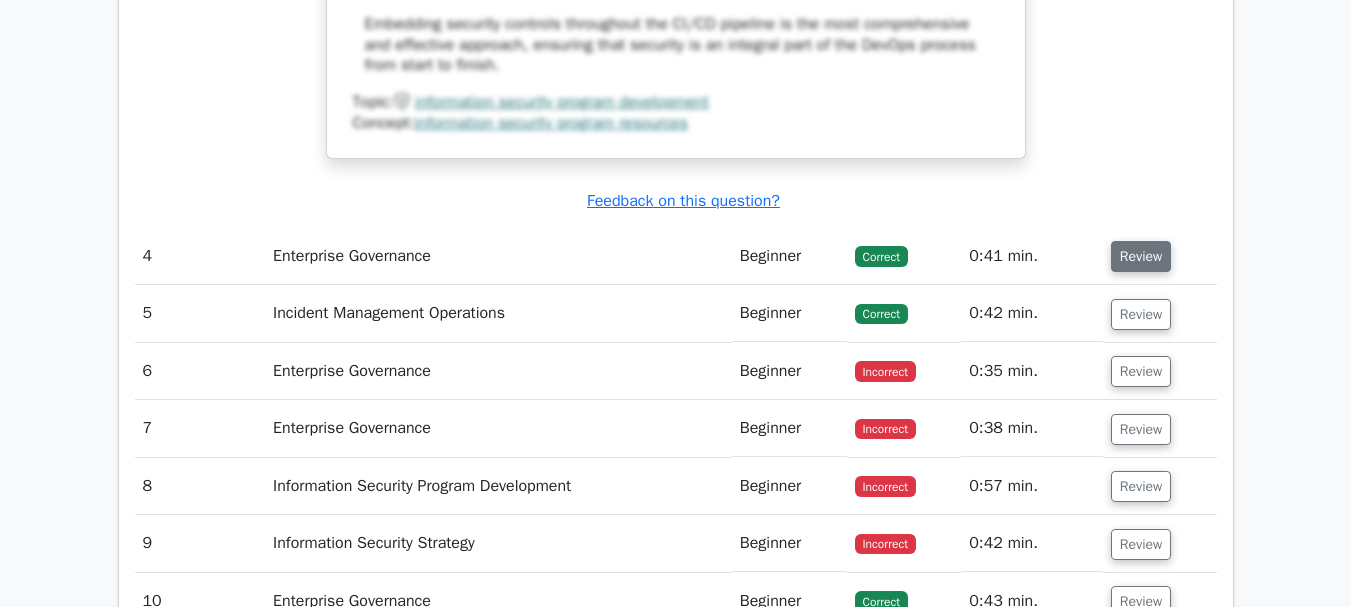 click on "Review" at bounding box center (1141, 256) 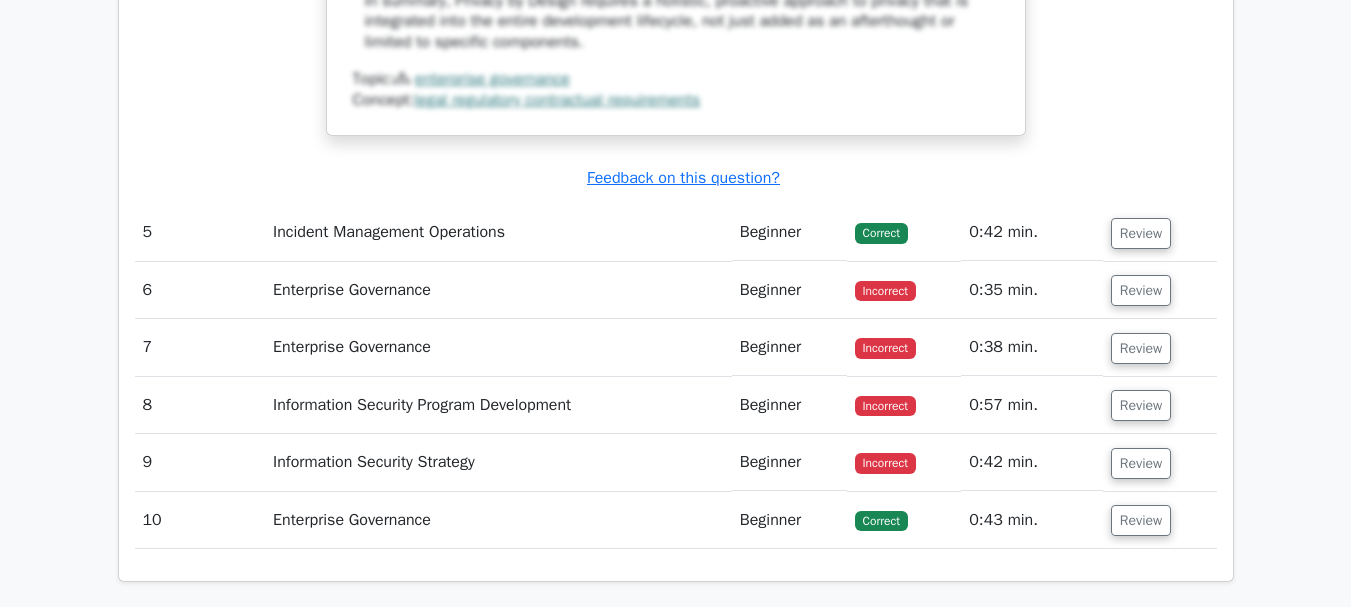 scroll, scrollTop: 6379, scrollLeft: 0, axis: vertical 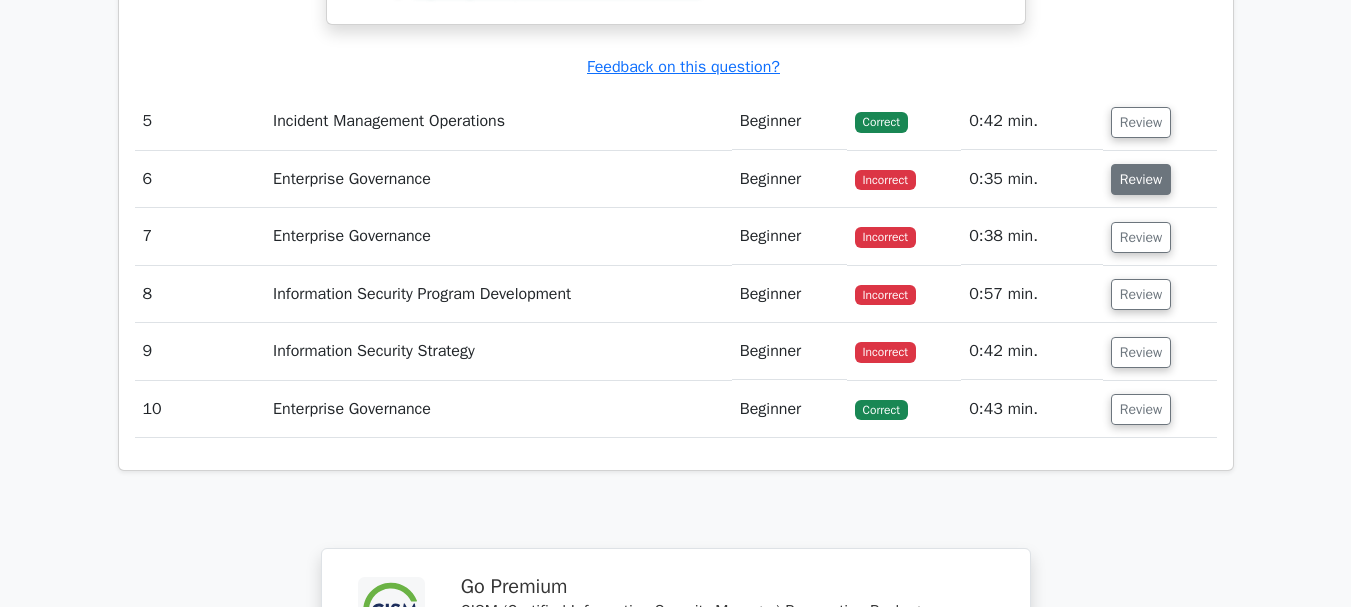 click on "Review" at bounding box center [1141, 179] 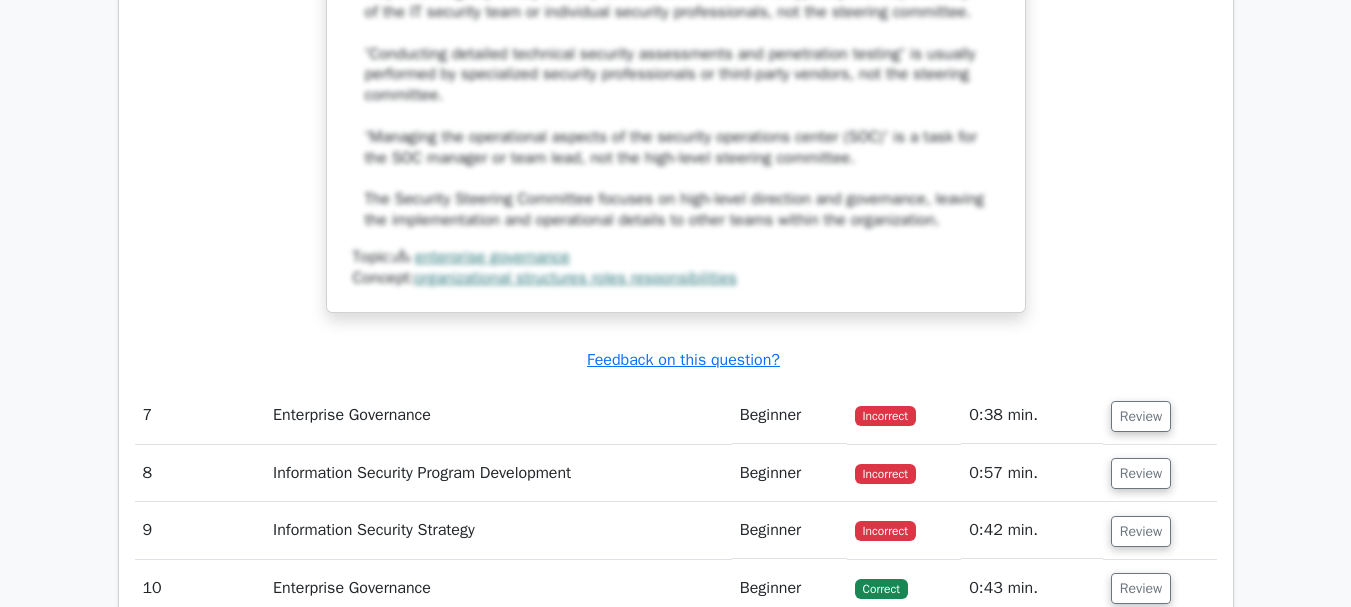 scroll, scrollTop: 7479, scrollLeft: 0, axis: vertical 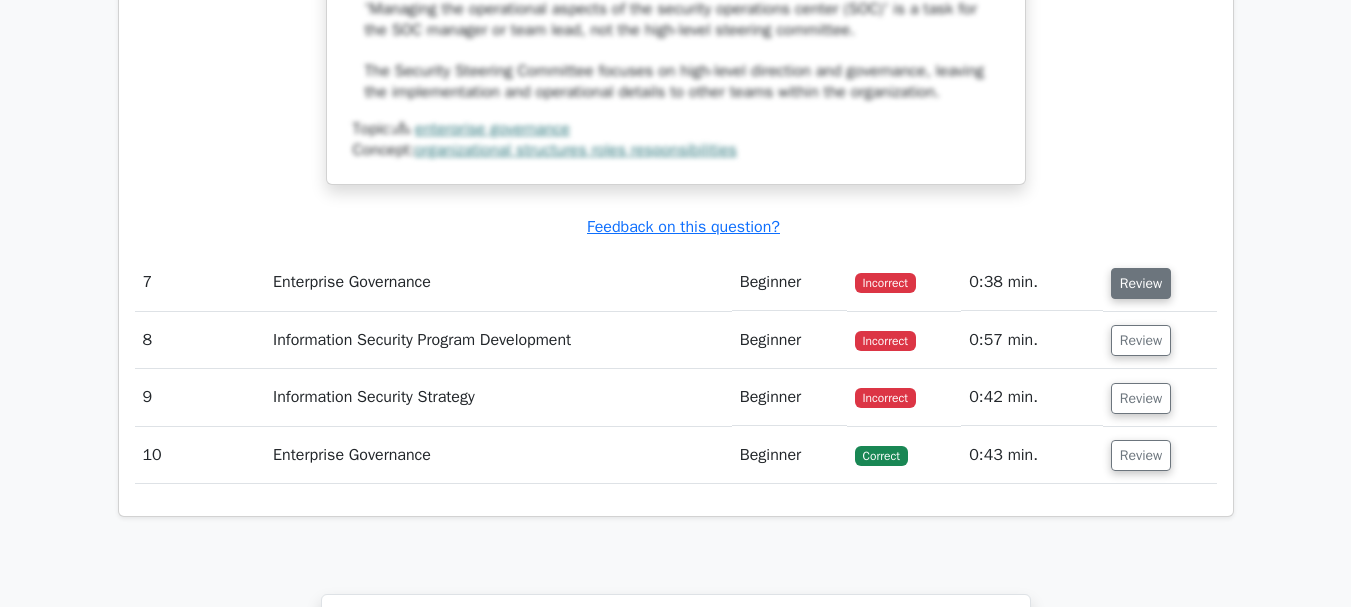click on "Review" at bounding box center (1141, 283) 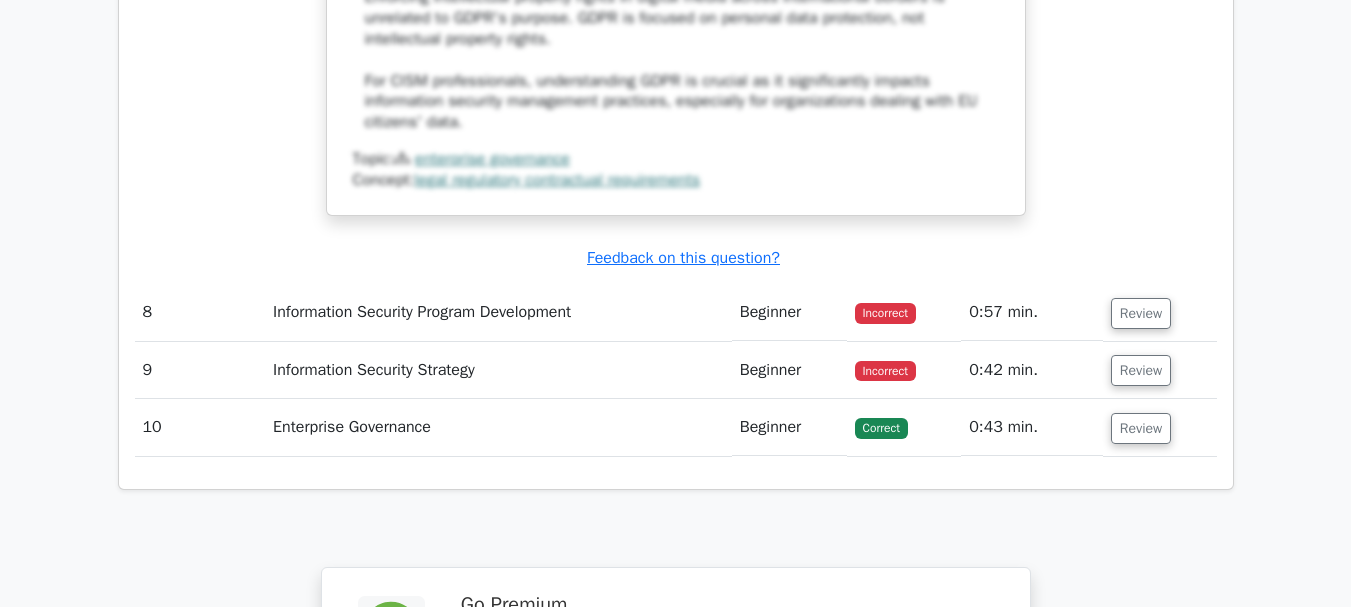 scroll, scrollTop: 8679, scrollLeft: 0, axis: vertical 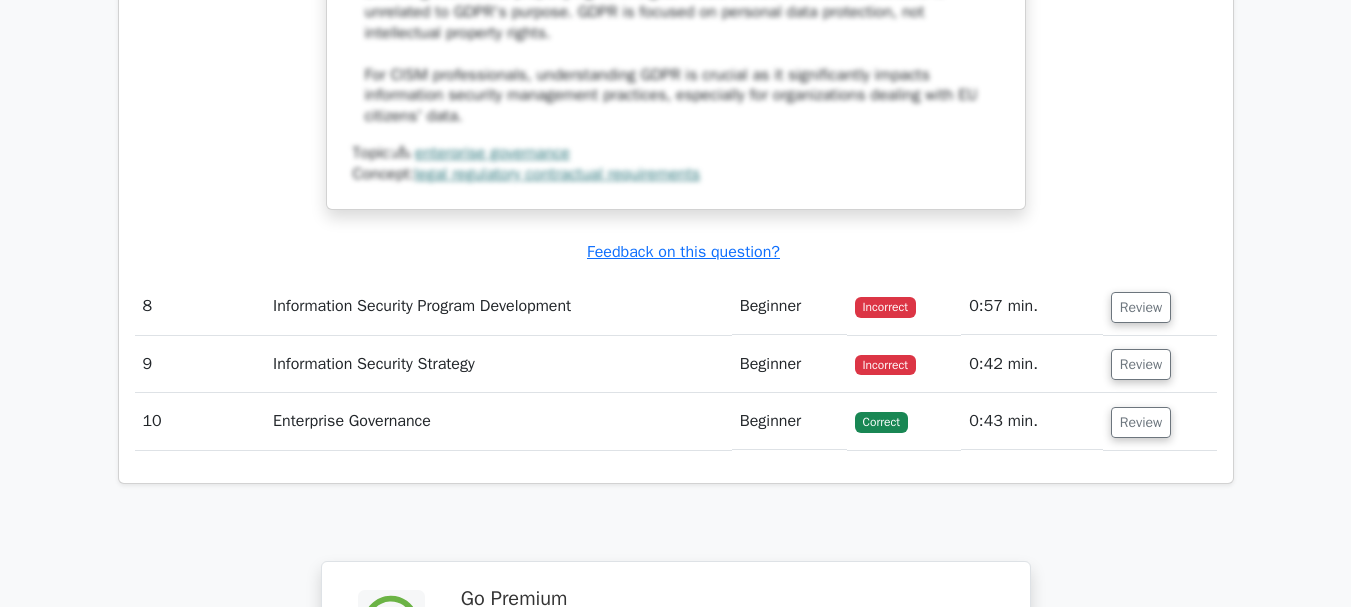 click on "Incorrect" at bounding box center (885, 307) 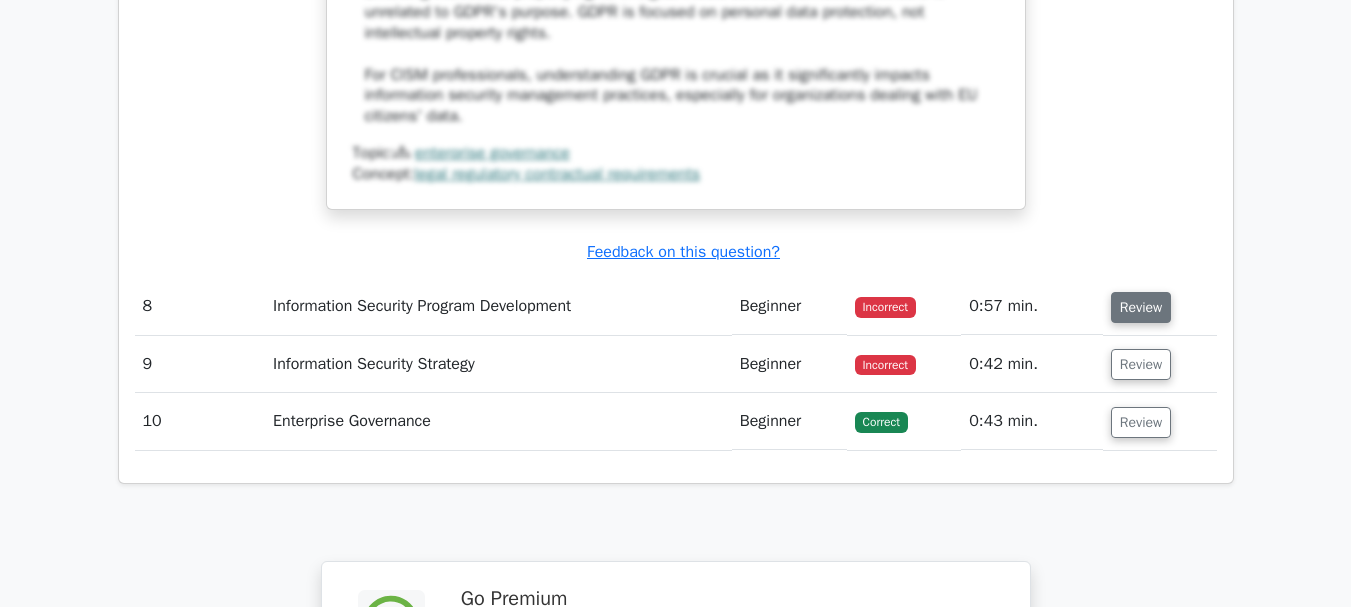 click on "Review" at bounding box center [1141, 307] 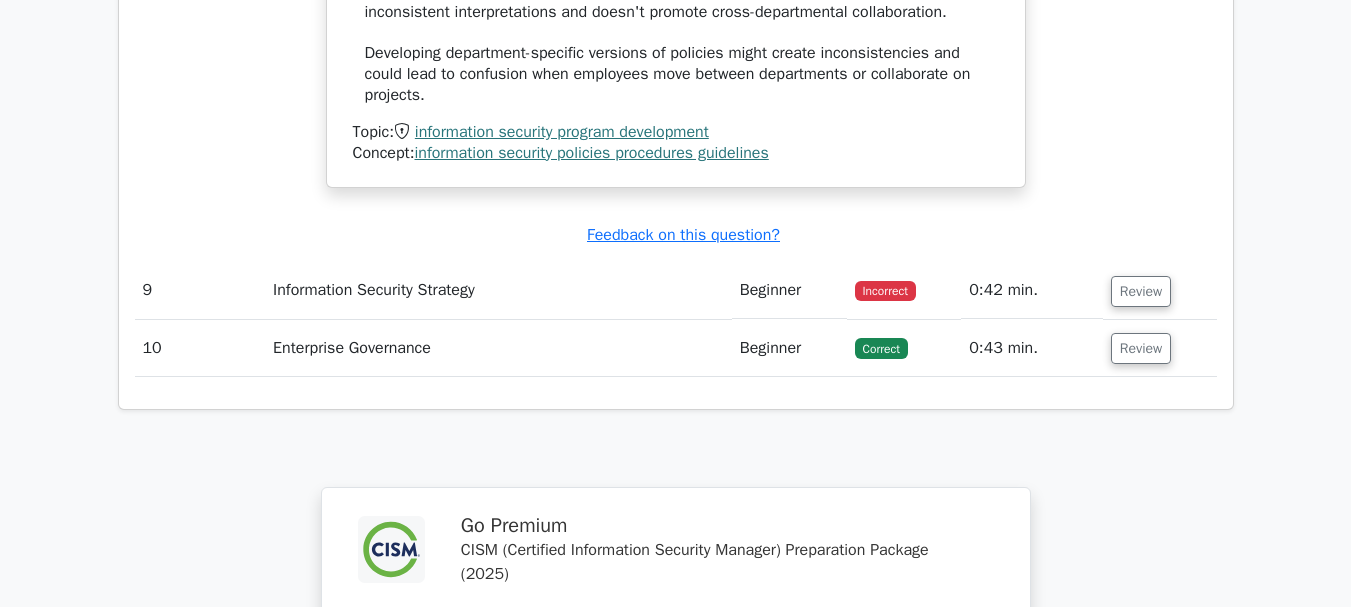 scroll, scrollTop: 9779, scrollLeft: 0, axis: vertical 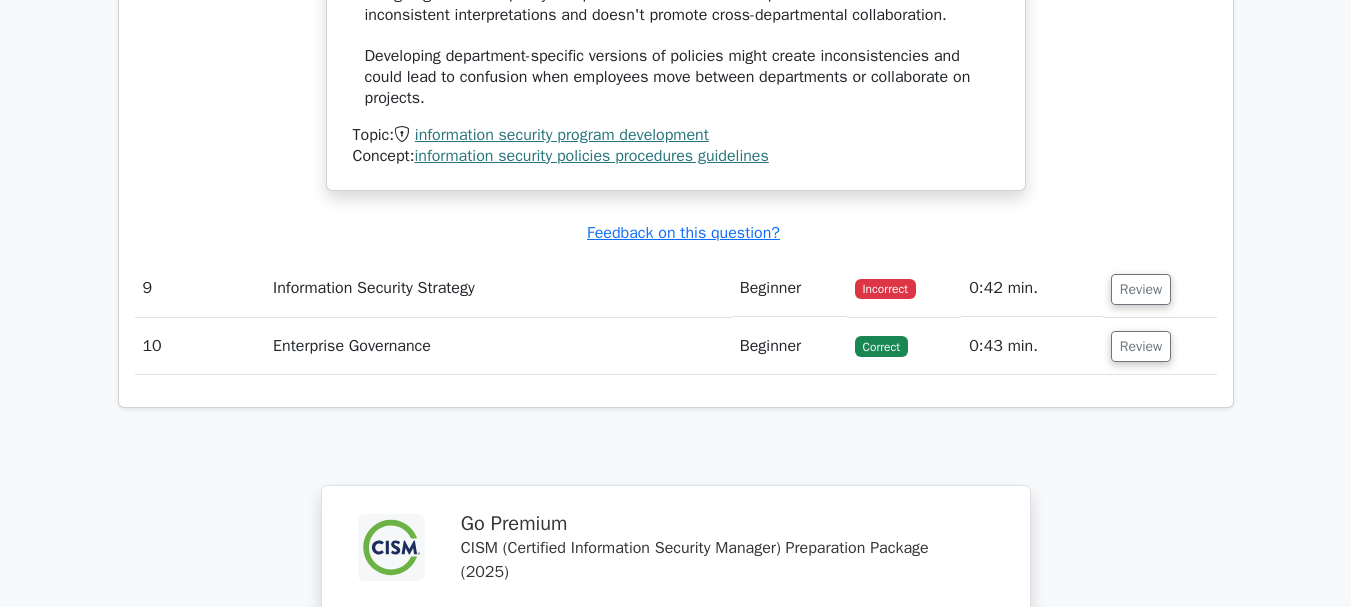 click on "Incorrect" at bounding box center (885, 289) 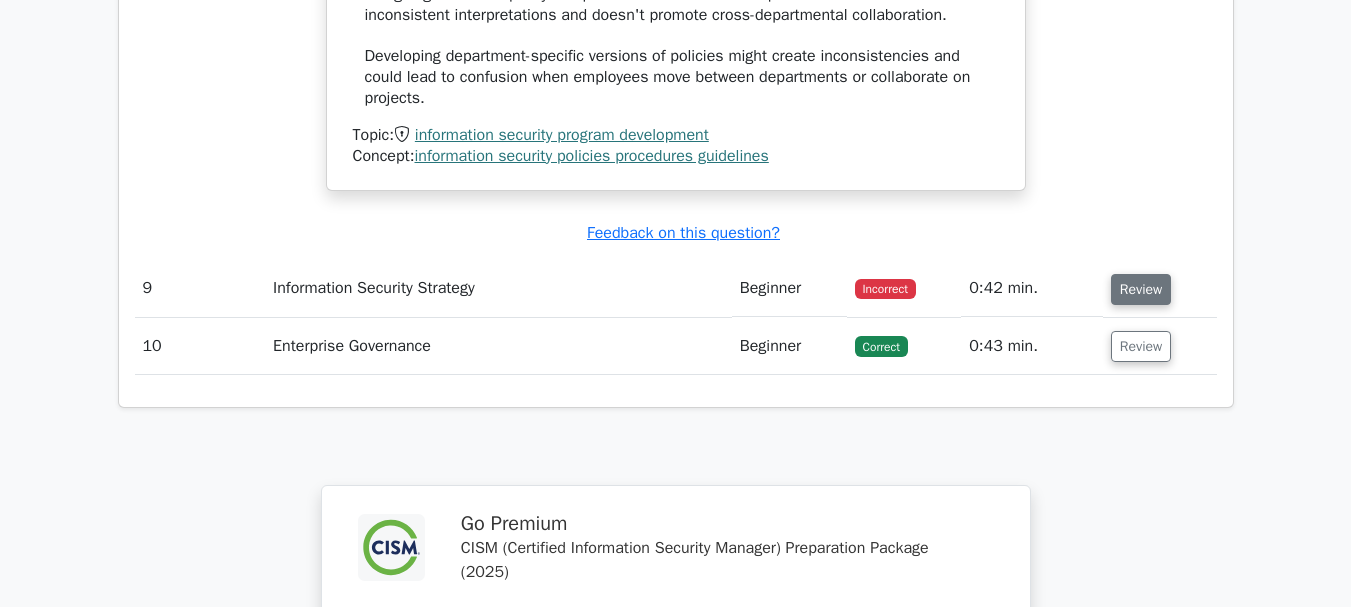 click on "Review" at bounding box center [1141, 289] 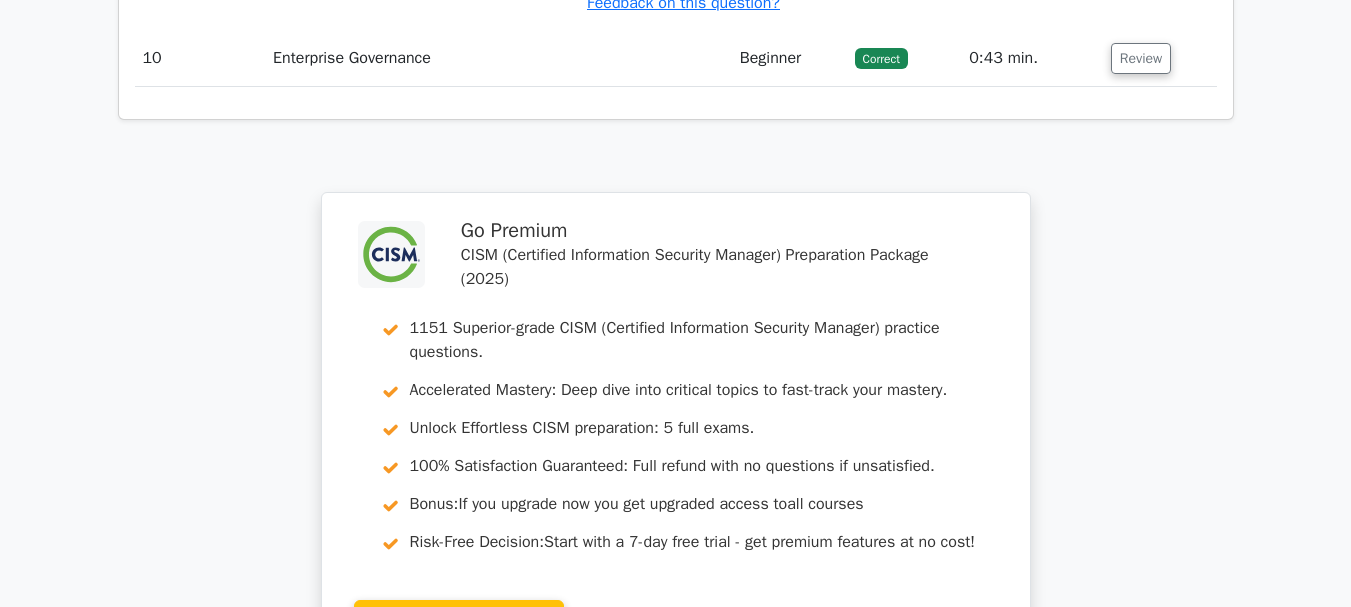 scroll, scrollTop: 11141, scrollLeft: 0, axis: vertical 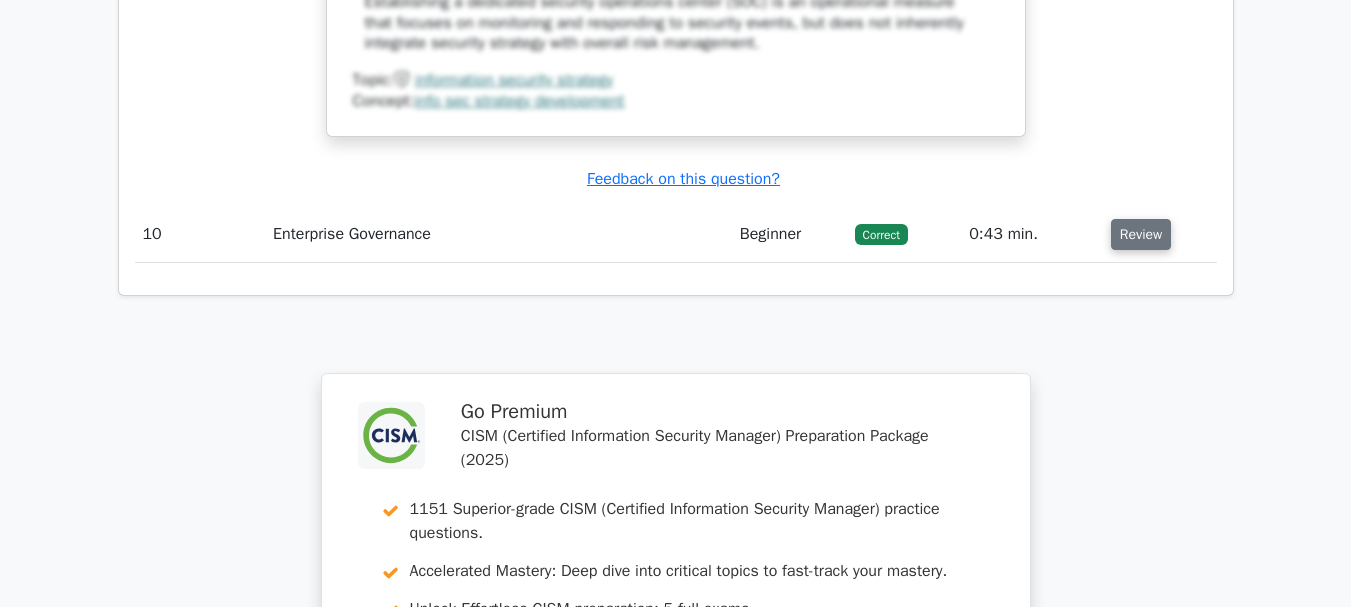 click on "Review" at bounding box center [1141, 234] 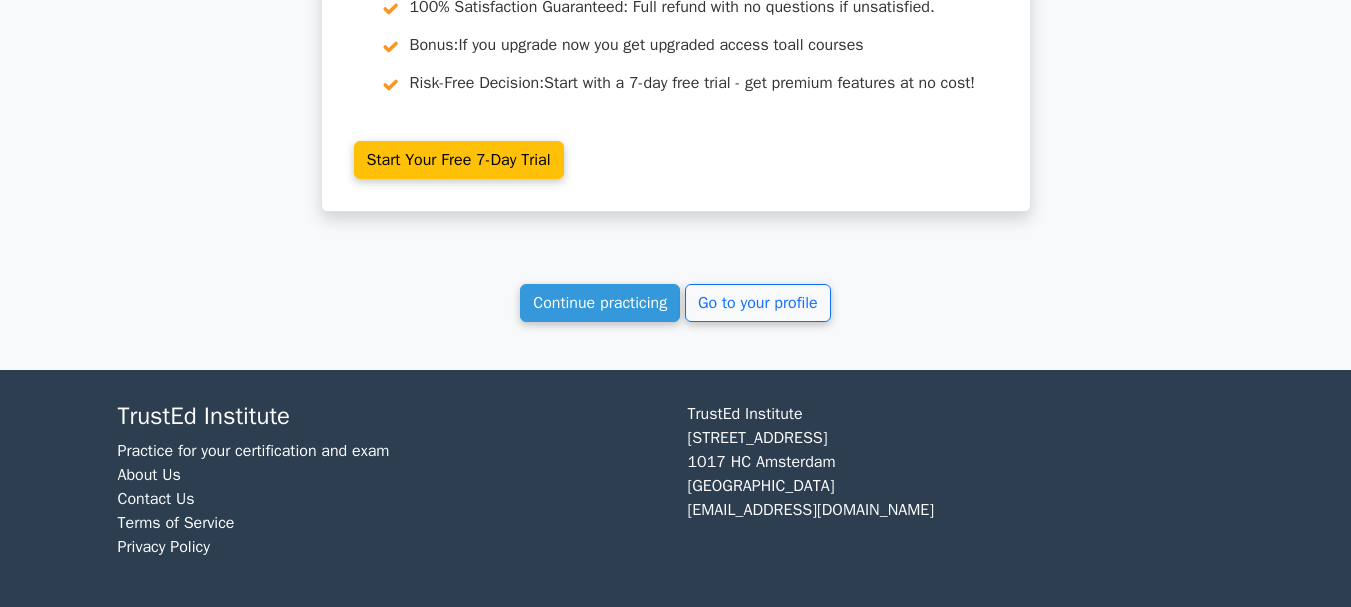 scroll, scrollTop: 12941, scrollLeft: 0, axis: vertical 